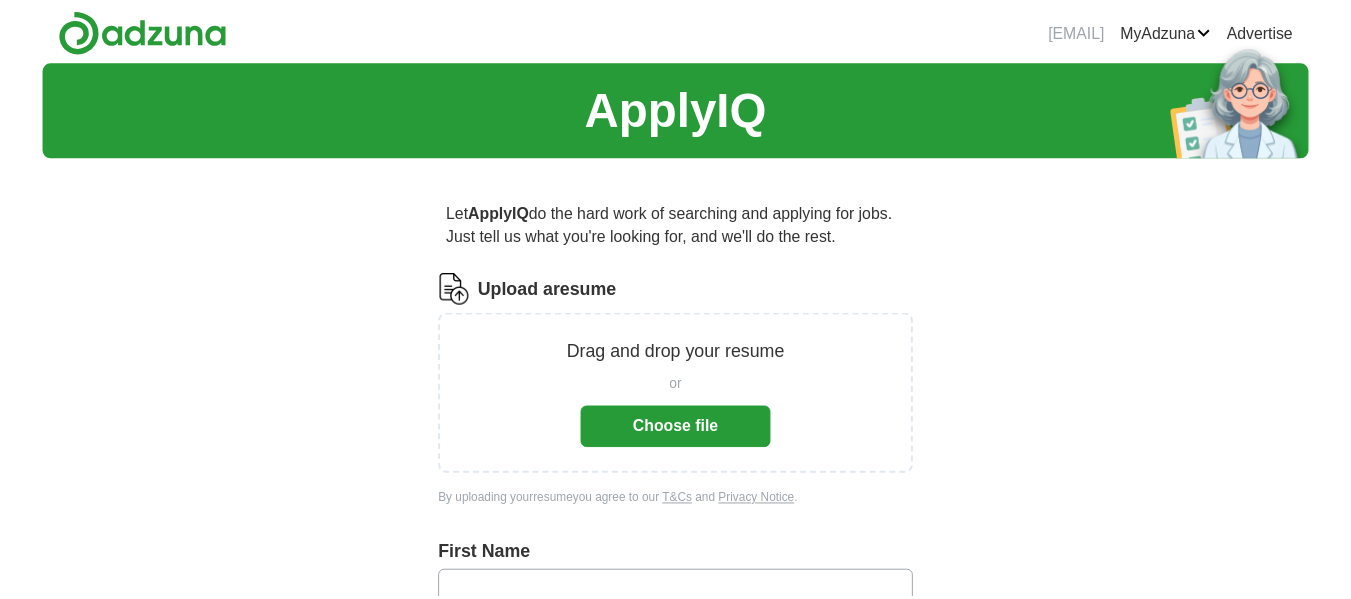 scroll, scrollTop: 0, scrollLeft: 0, axis: both 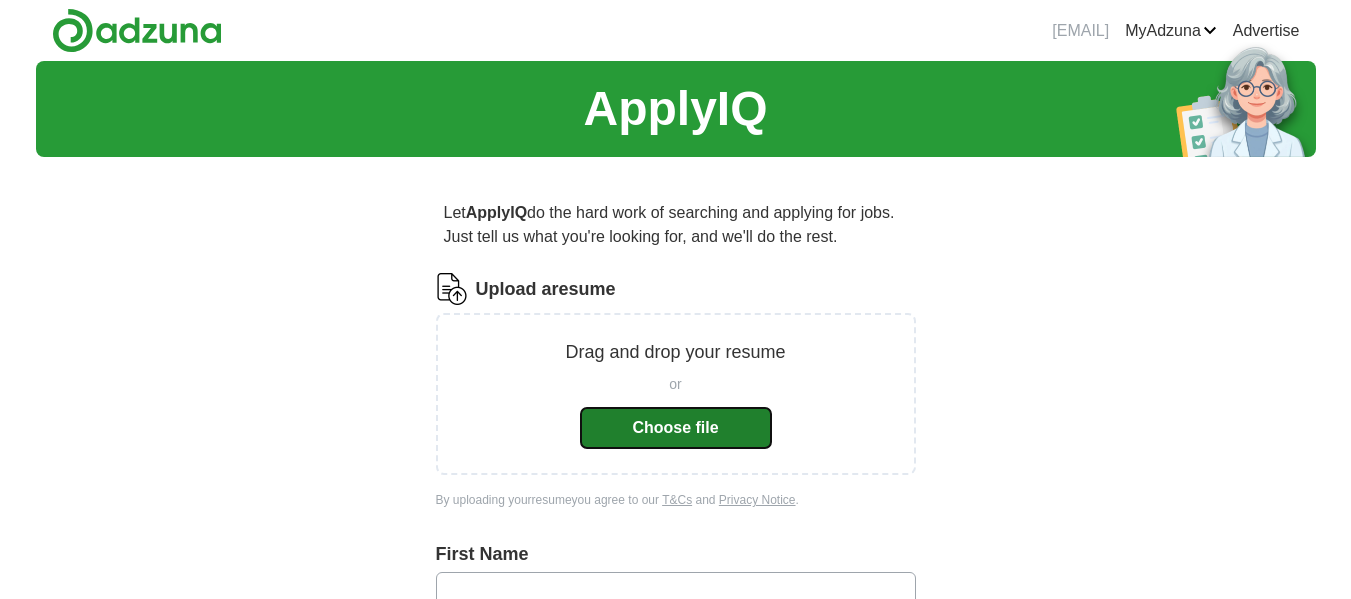 click on "Choose file" at bounding box center [676, 428] 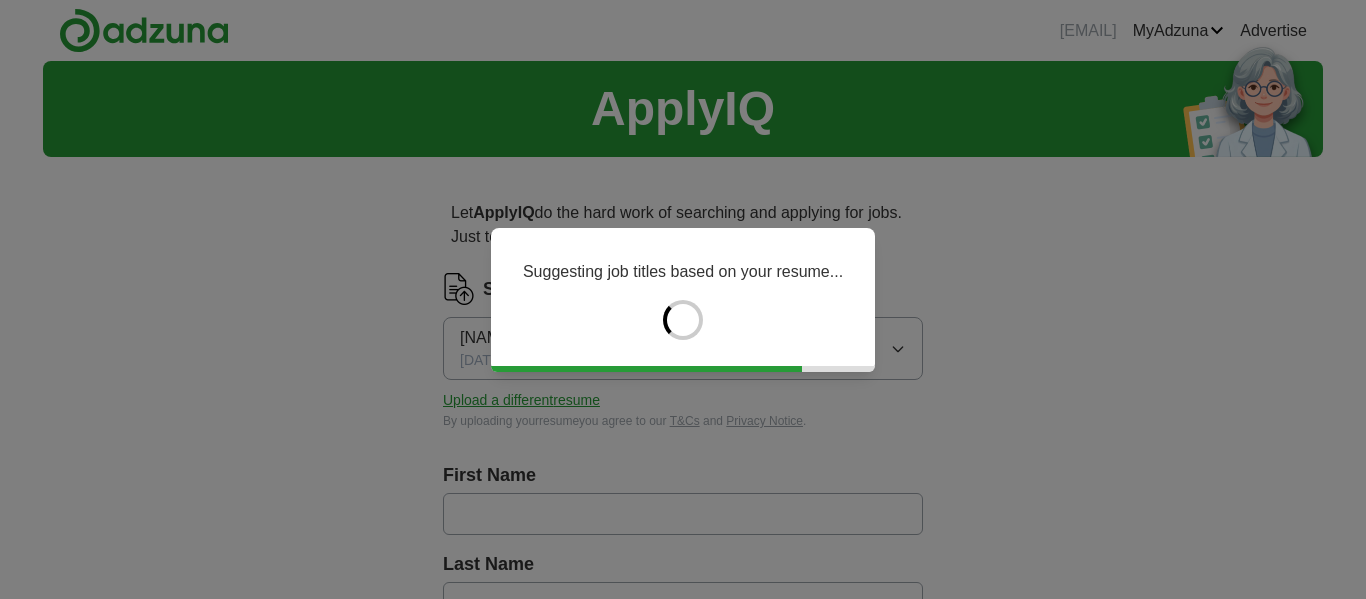 type on "******" 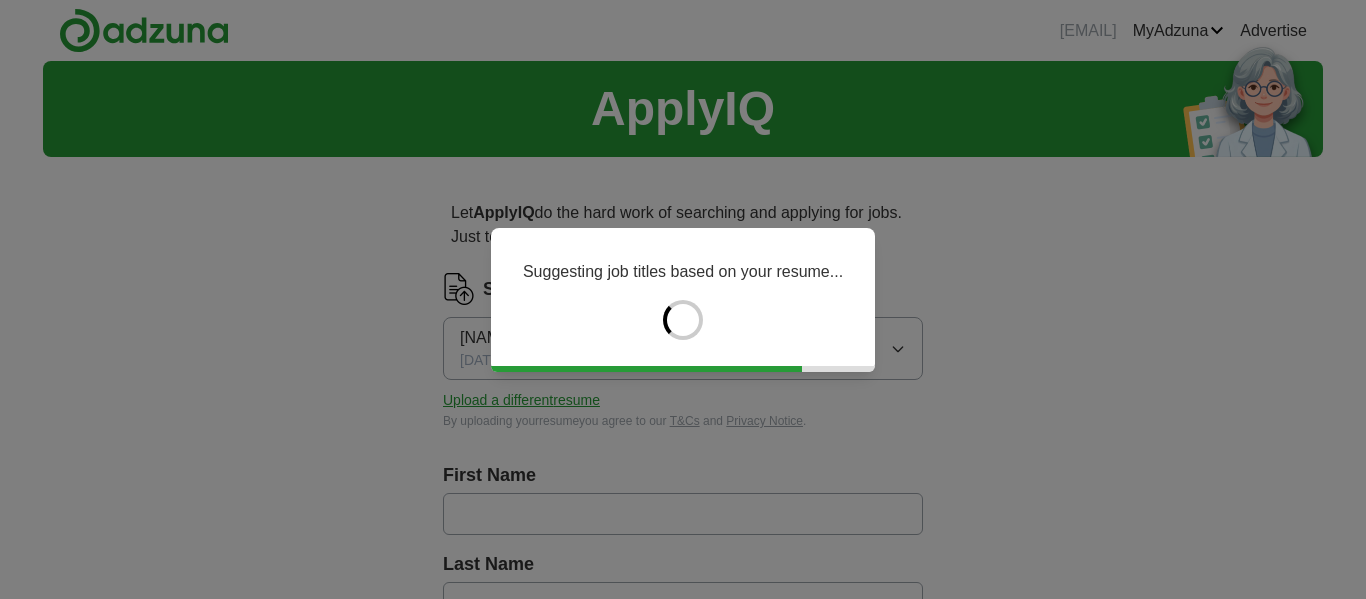 type on "**********" 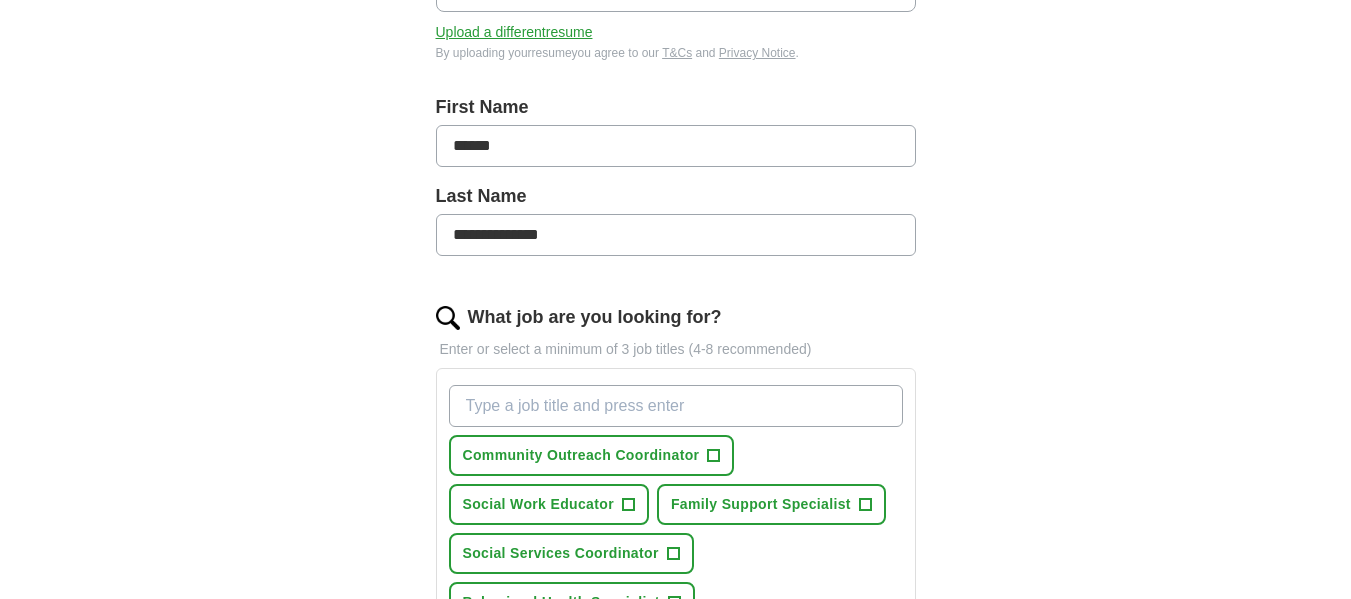 scroll, scrollTop: 400, scrollLeft: 0, axis: vertical 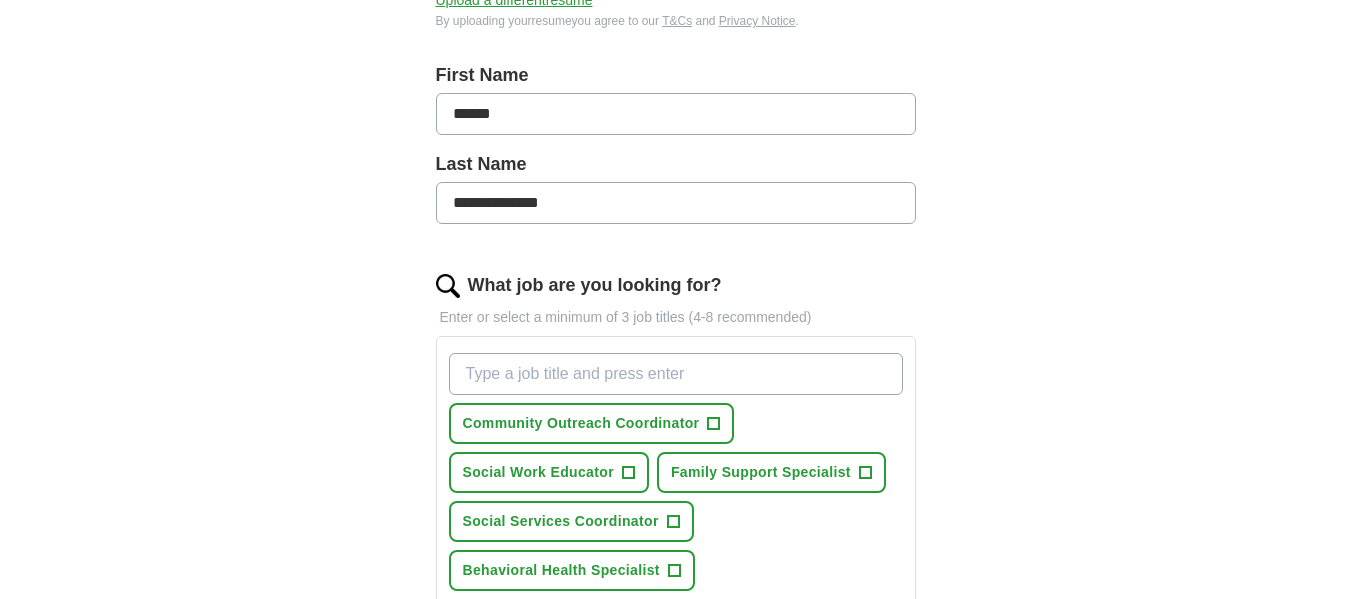 click on "What job are you looking for?" at bounding box center [676, 374] 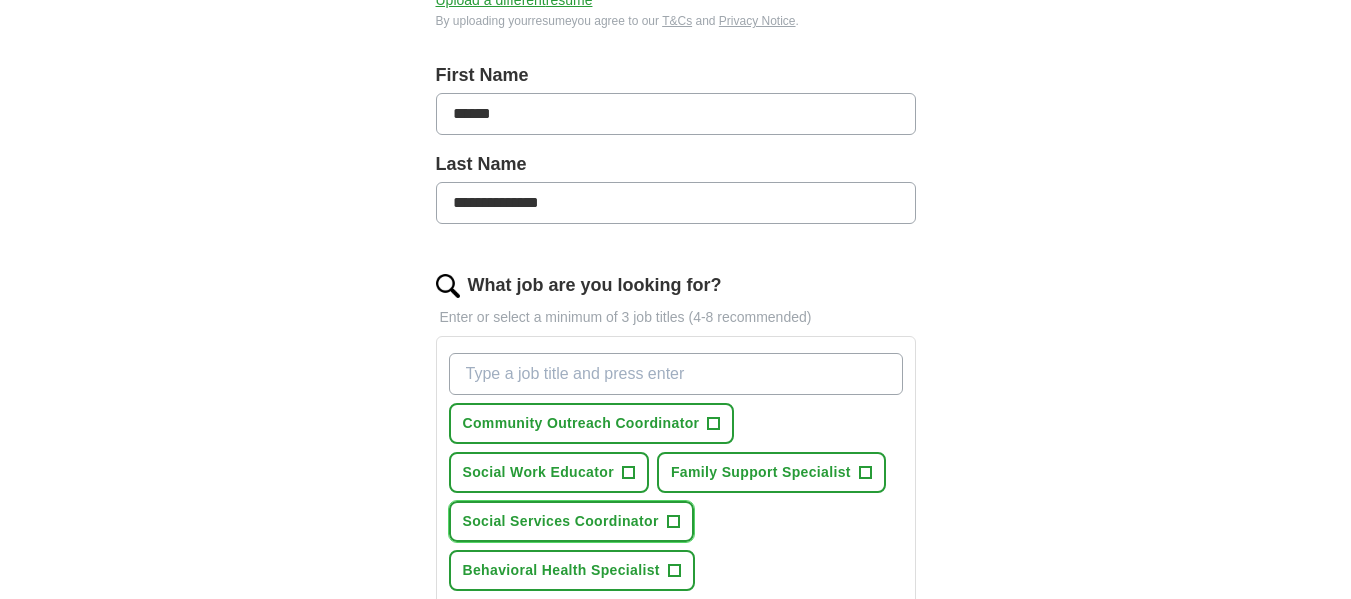 click on "Social Services Coordinator" at bounding box center [561, 521] 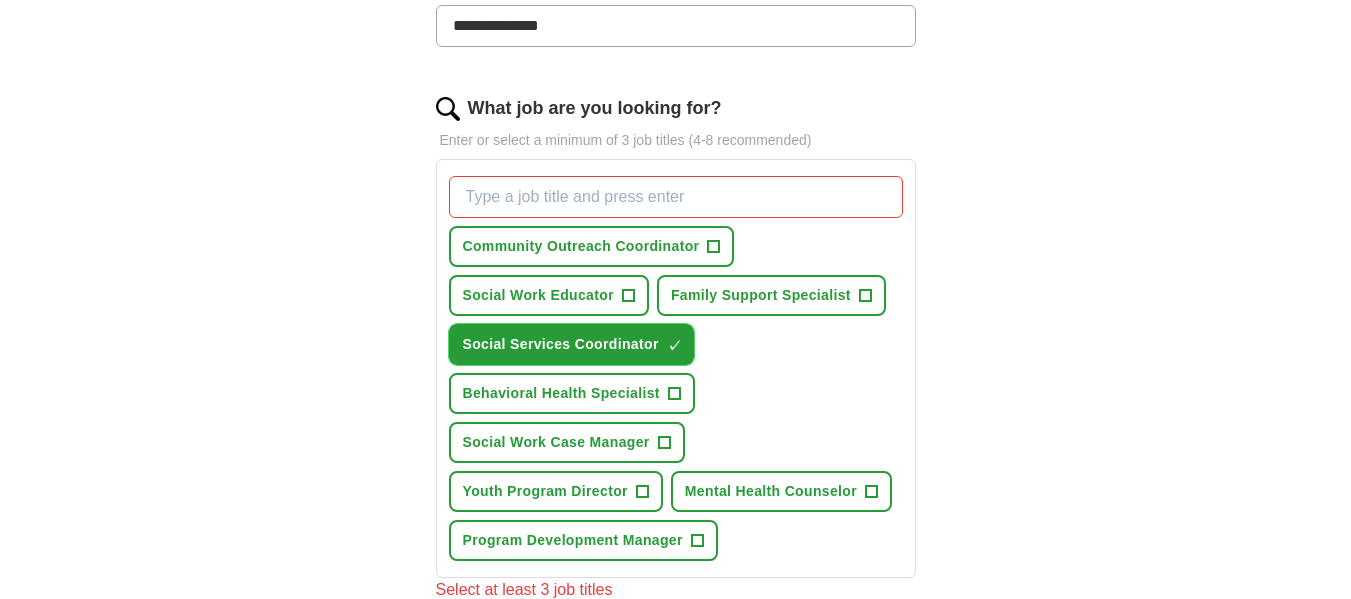 scroll, scrollTop: 600, scrollLeft: 0, axis: vertical 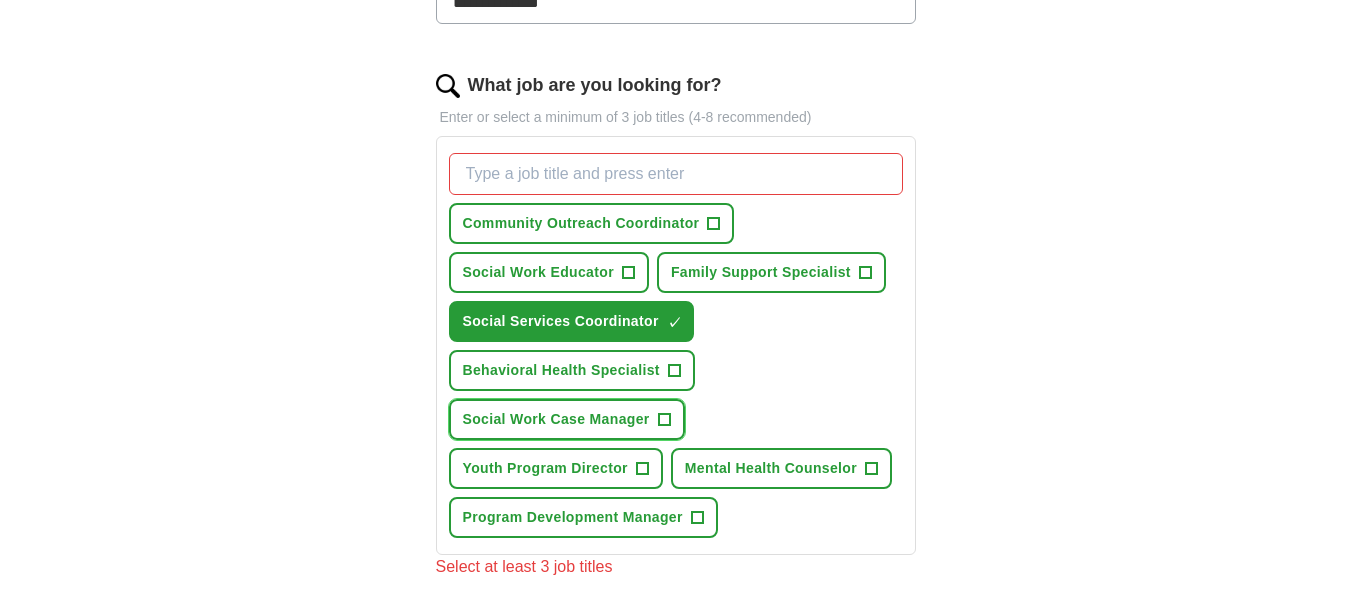 click on "Social Work Case Manager" at bounding box center (556, 419) 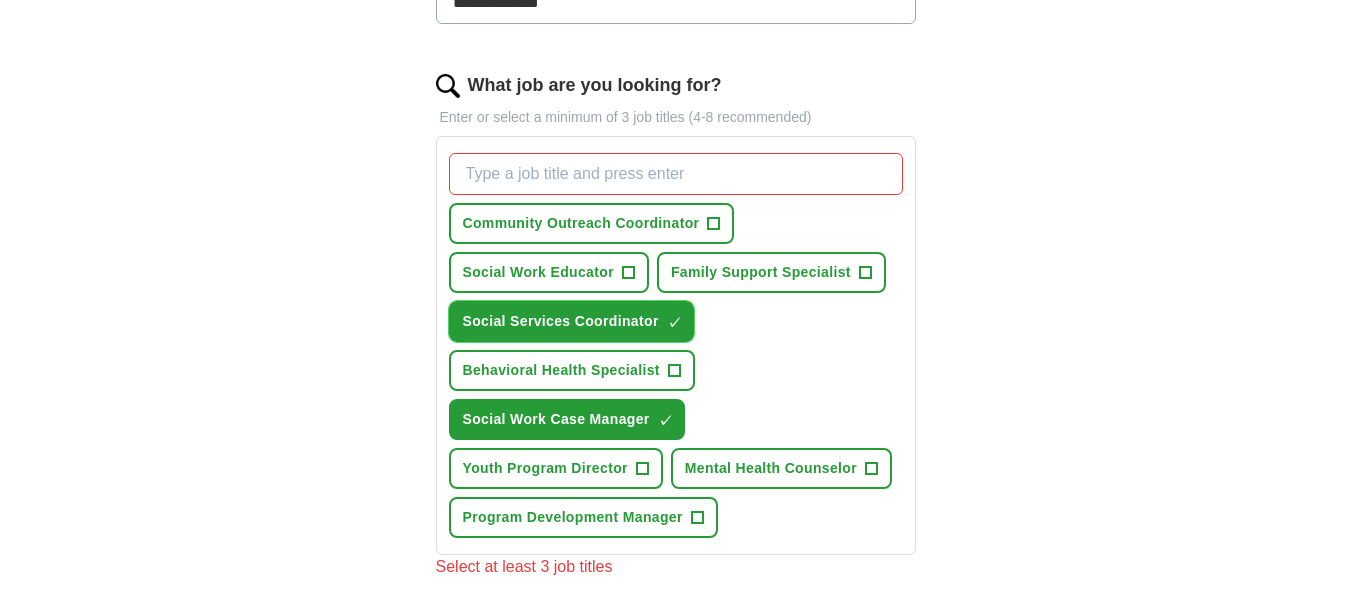 drag, startPoint x: 670, startPoint y: 321, endPoint x: 691, endPoint y: 348, distance: 34.20526 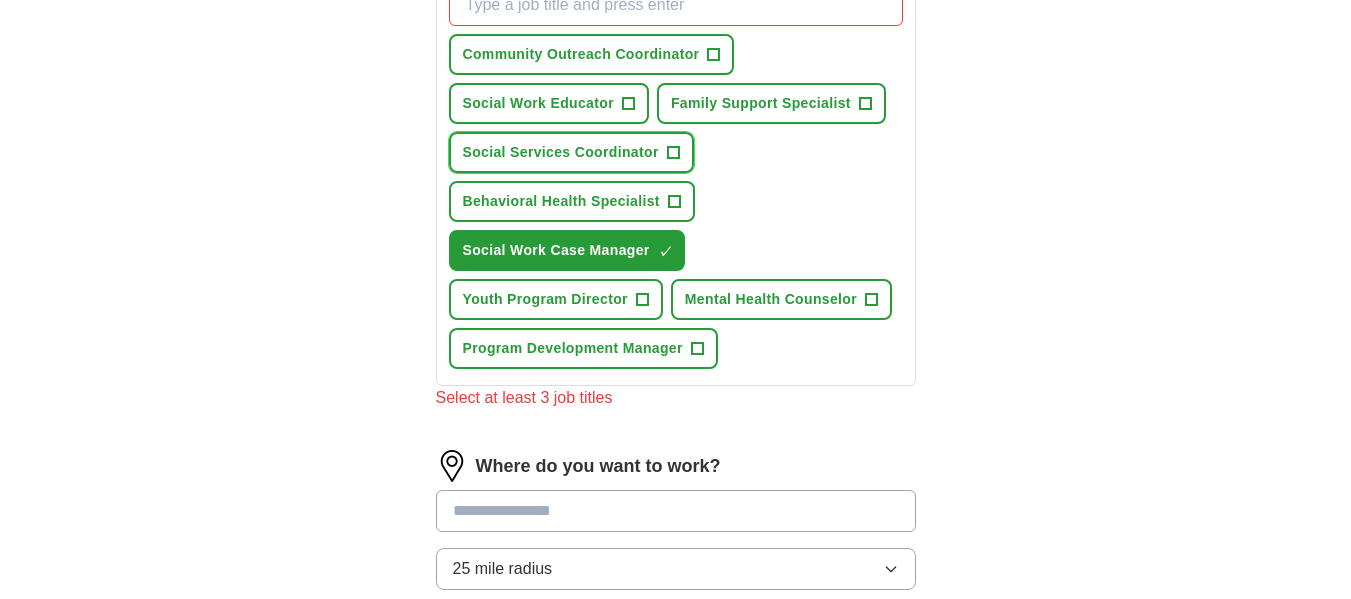 scroll, scrollTop: 800, scrollLeft: 0, axis: vertical 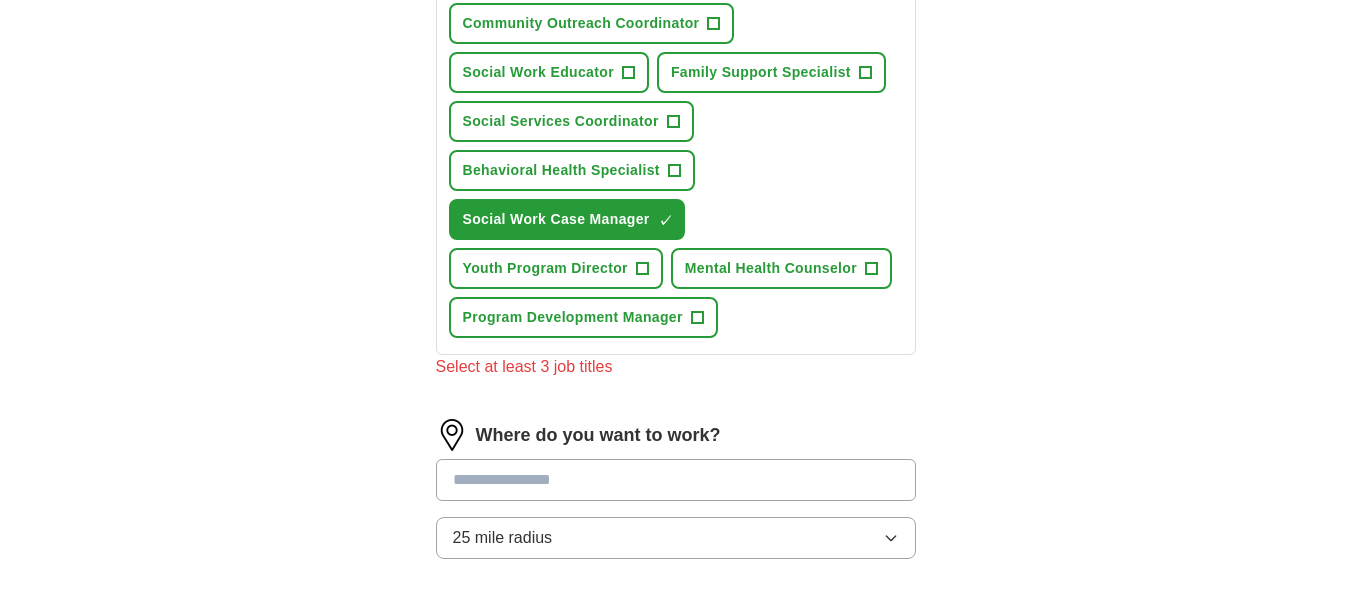 click at bounding box center [676, 480] 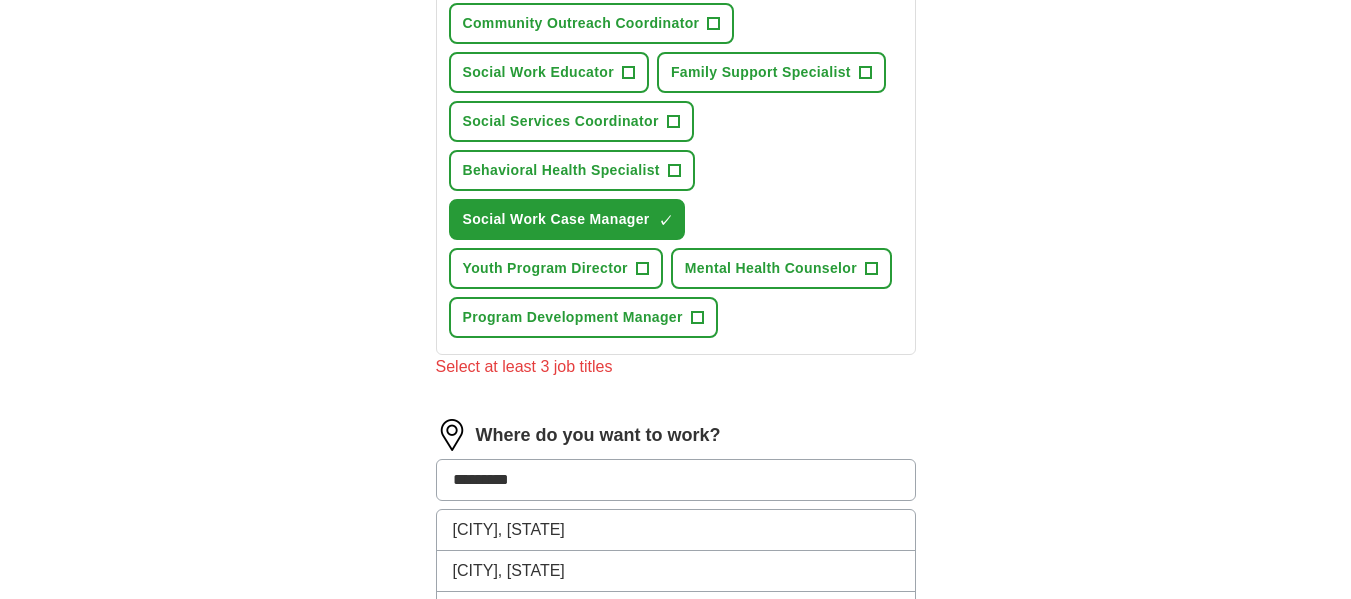 type on "********" 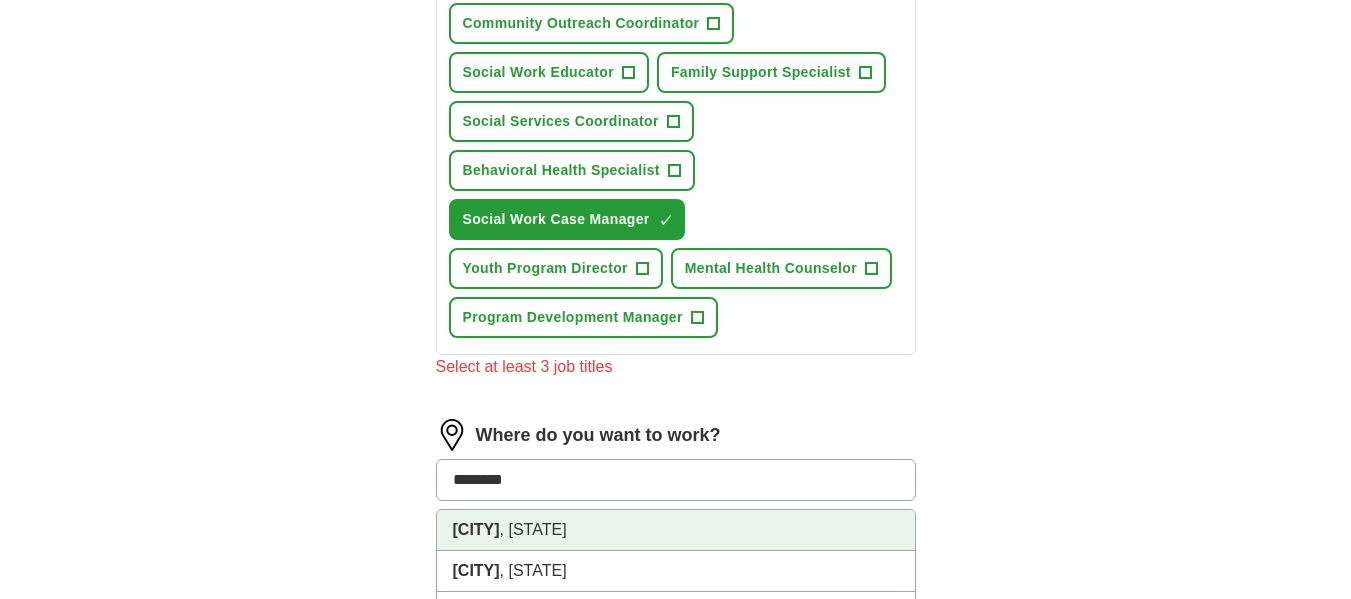 click on "[CITY] [CITY], [STATE]" at bounding box center [676, 530] 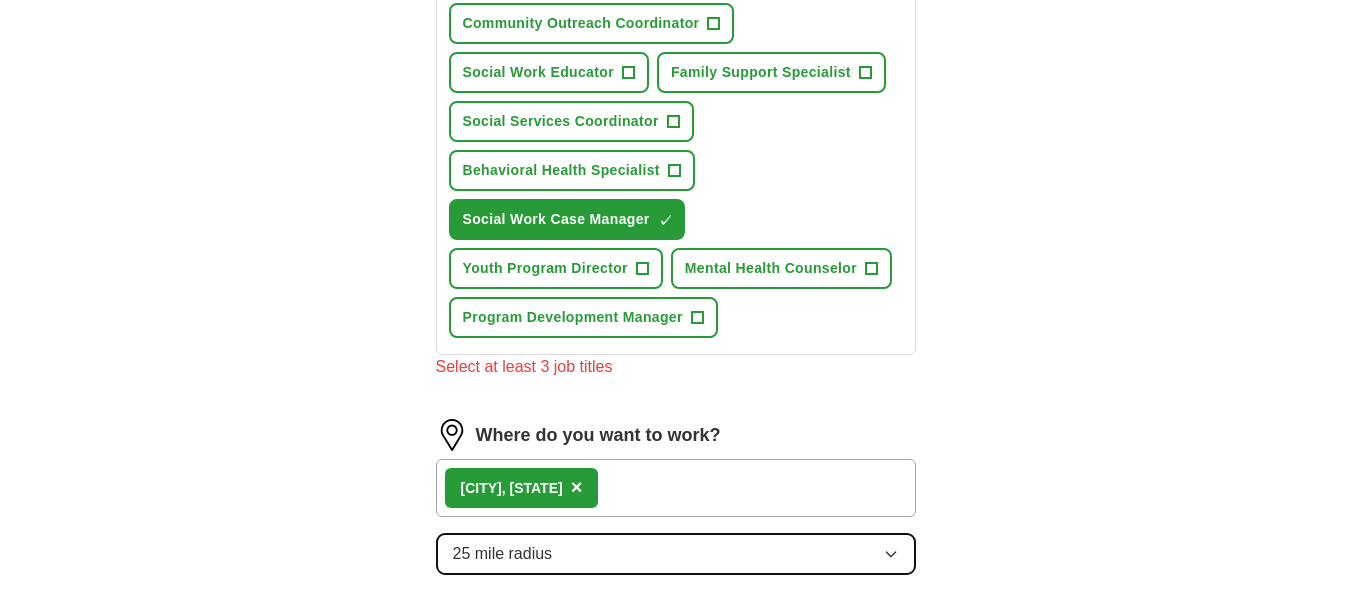 click on "25 mile radius" at bounding box center (503, 554) 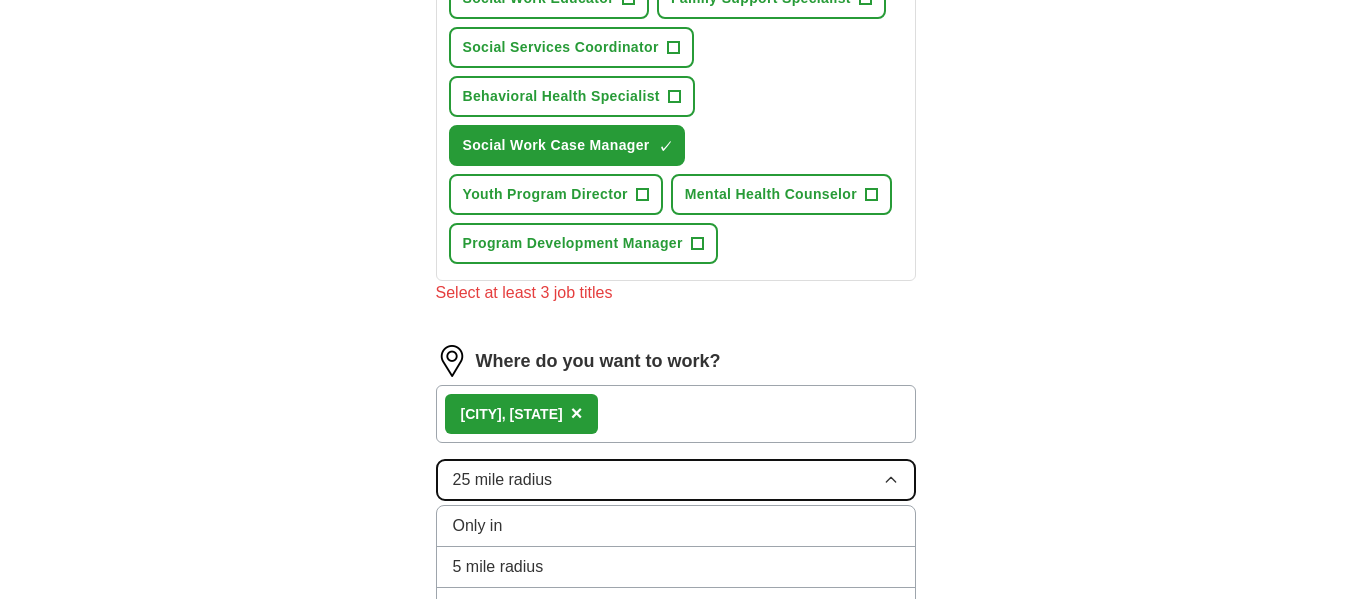 scroll, scrollTop: 1000, scrollLeft: 0, axis: vertical 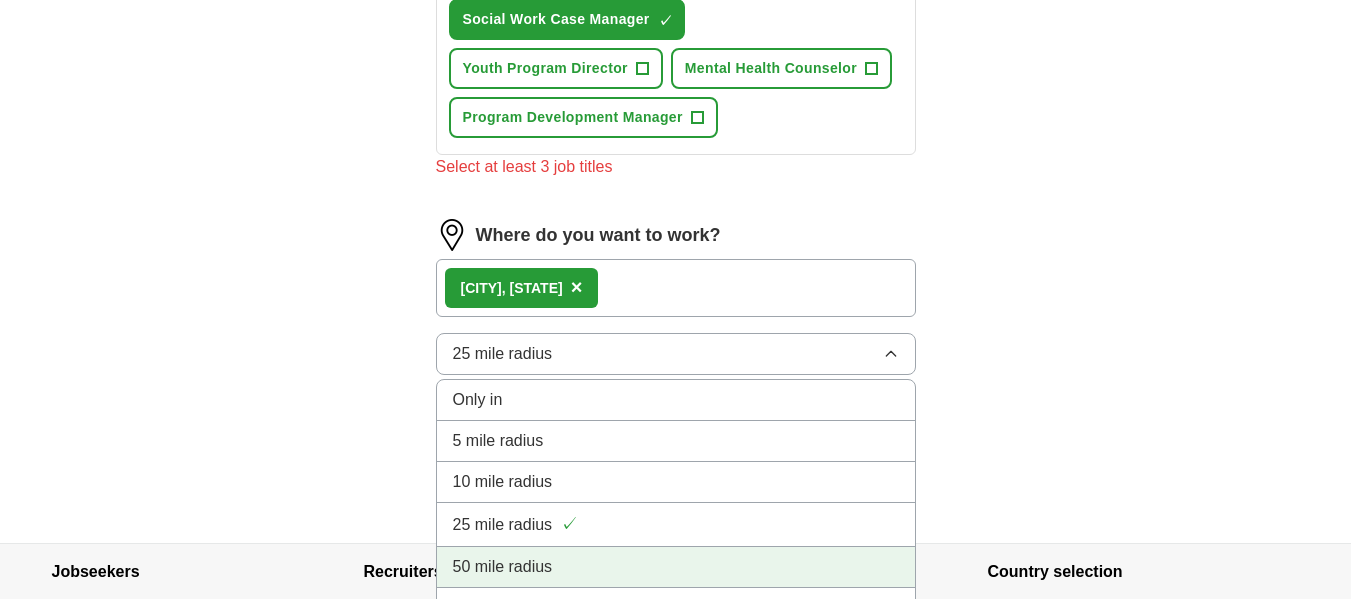 click on "50 mile radius" at bounding box center [503, 567] 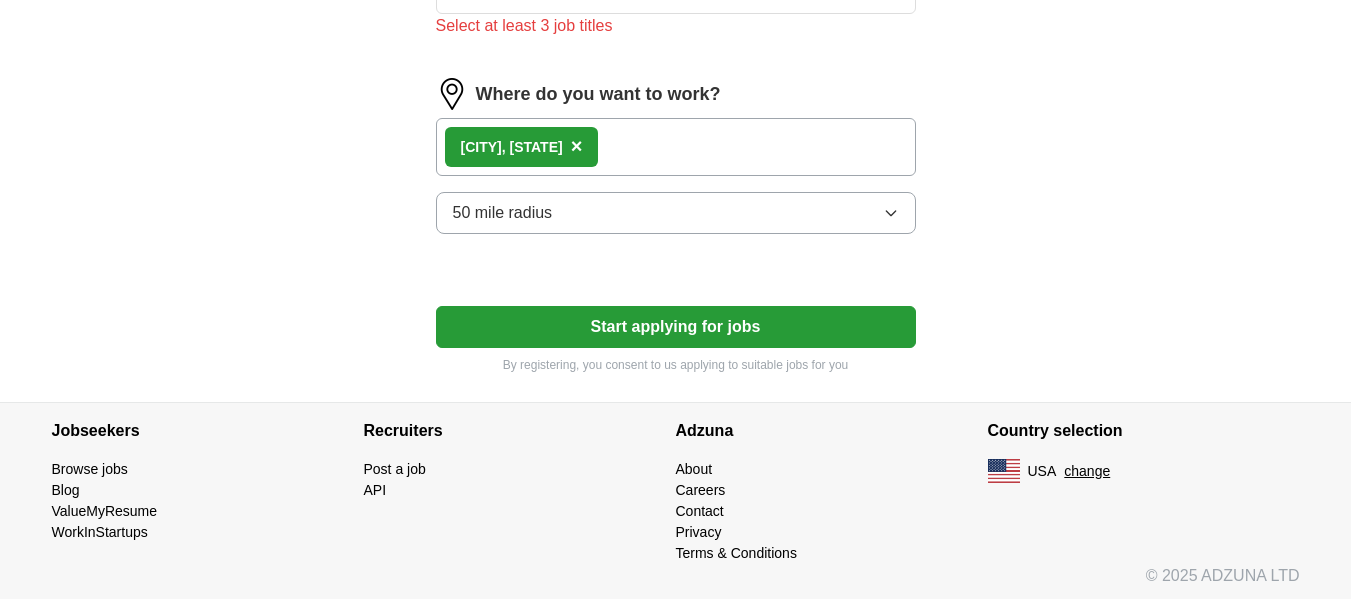 scroll, scrollTop: 1146, scrollLeft: 0, axis: vertical 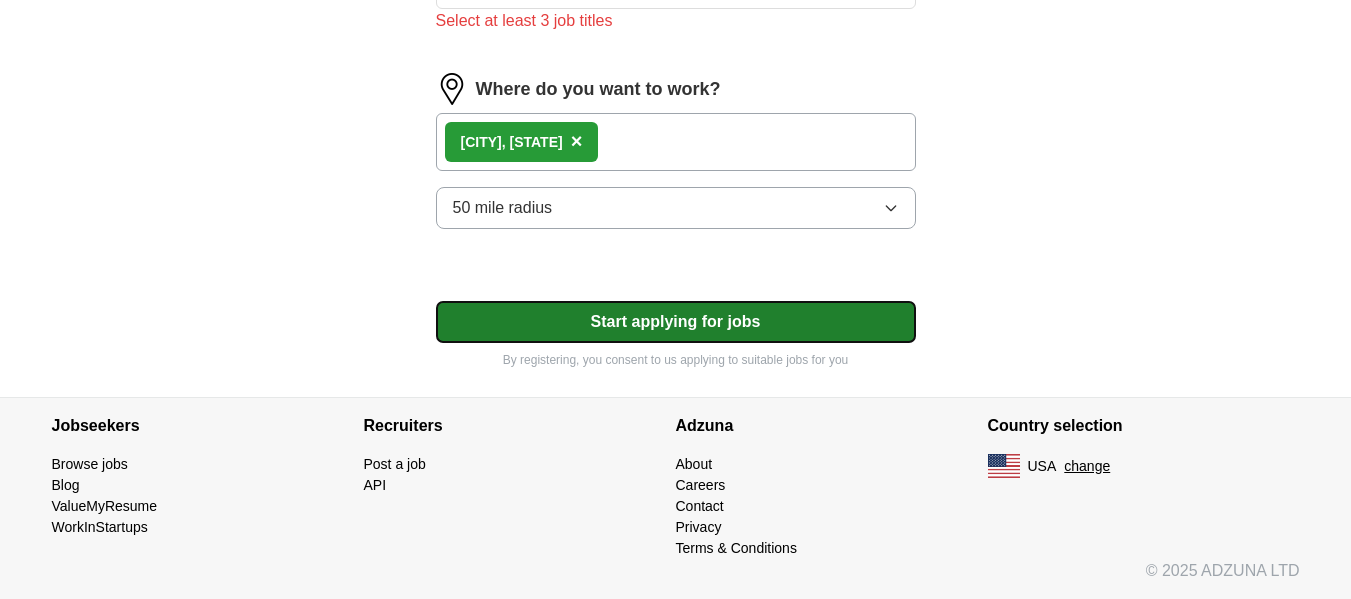 click on "Start applying for jobs" at bounding box center (676, 322) 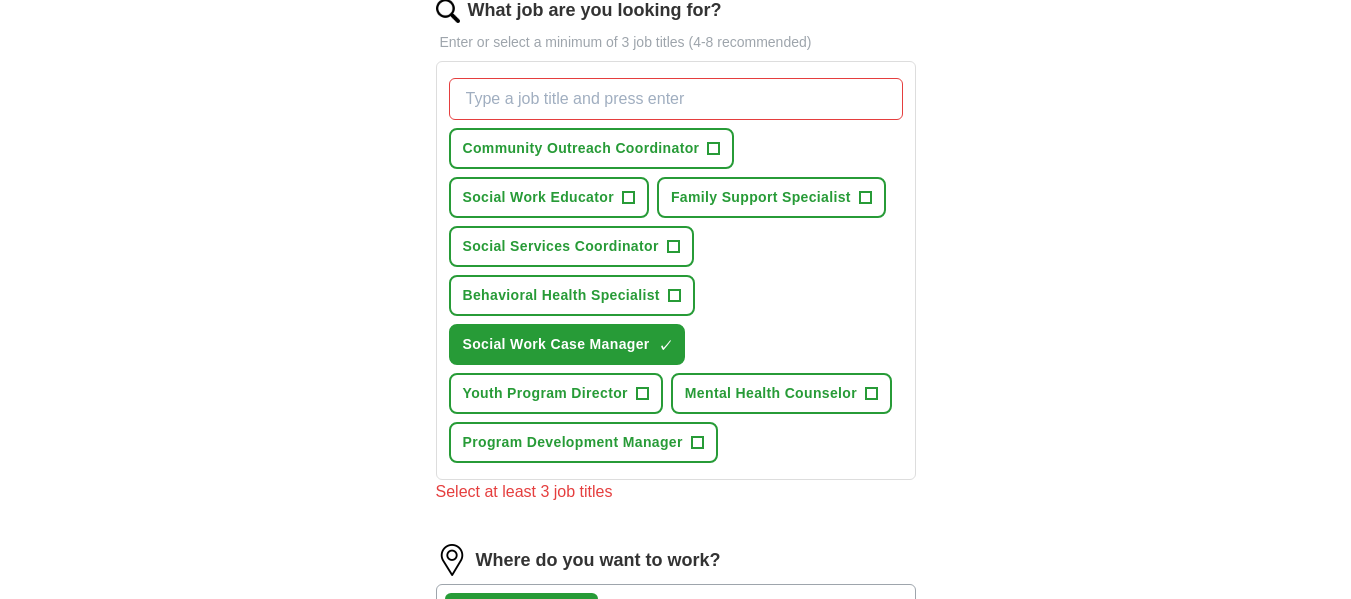scroll, scrollTop: 546, scrollLeft: 0, axis: vertical 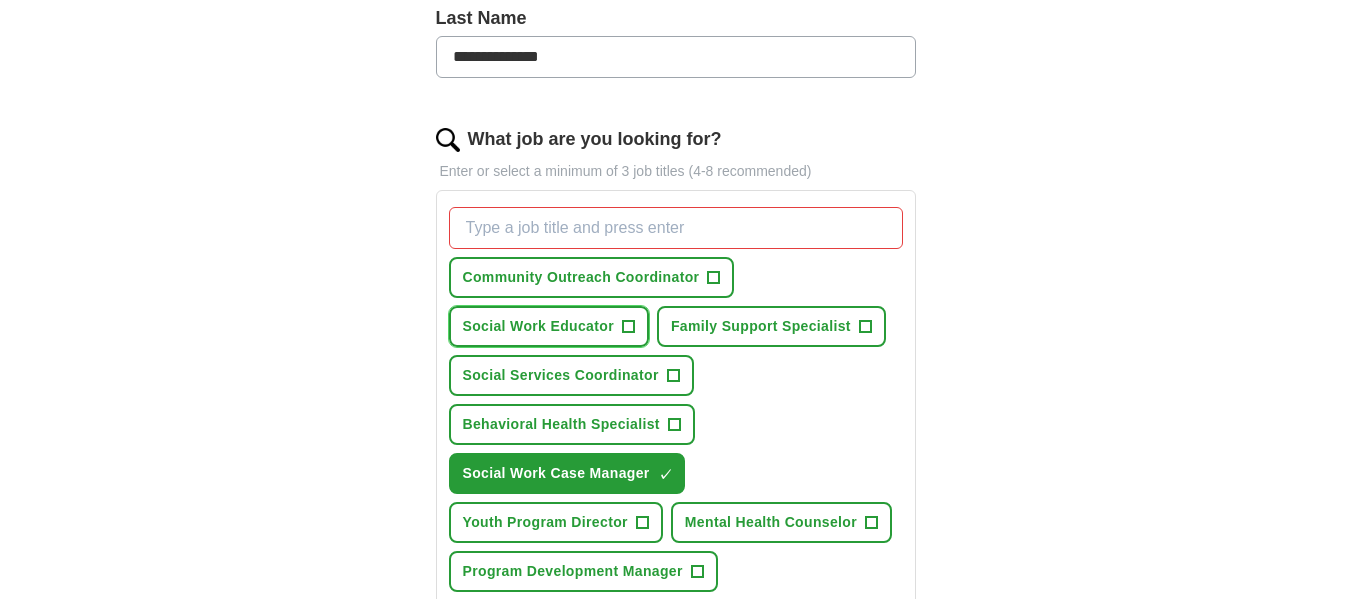 drag, startPoint x: 590, startPoint y: 320, endPoint x: 590, endPoint y: 331, distance: 11 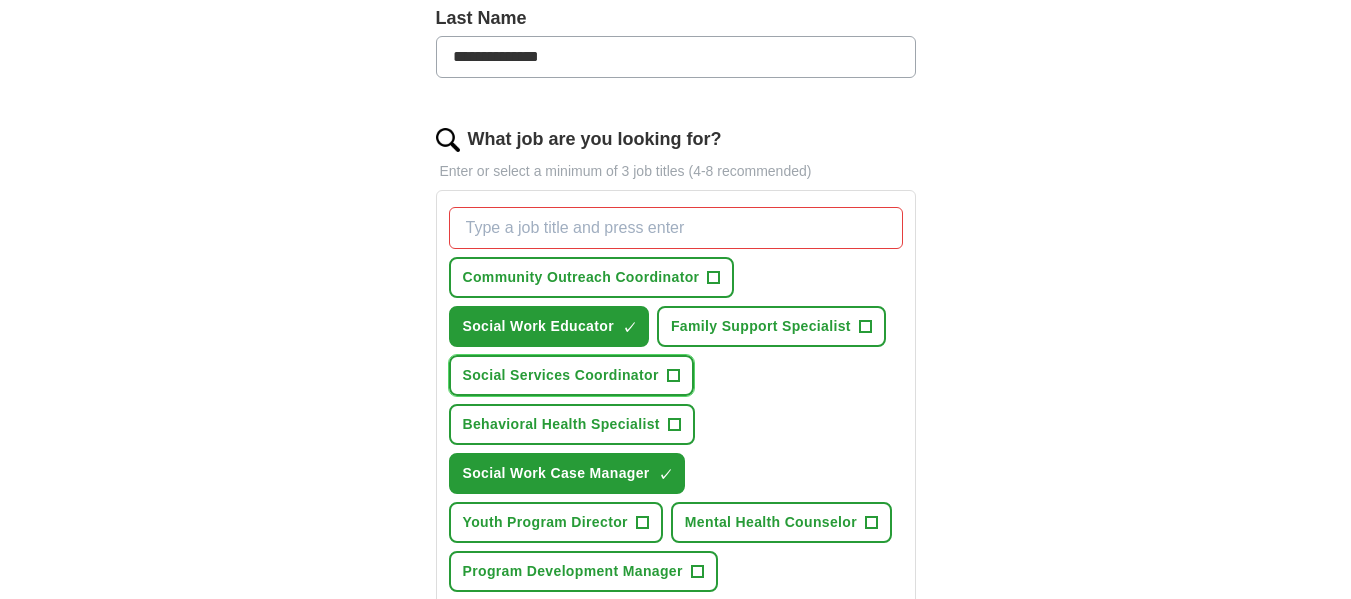 drag, startPoint x: 661, startPoint y: 370, endPoint x: 676, endPoint y: 395, distance: 29.15476 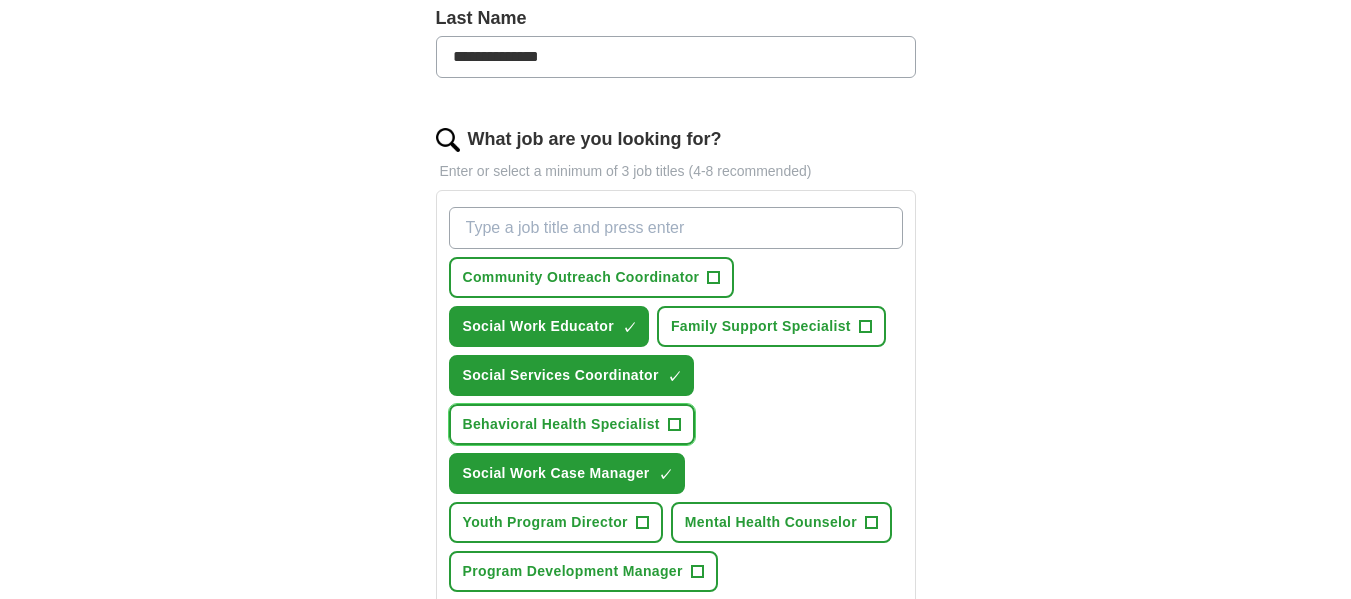 click on "Behavioral Health Specialist +" at bounding box center [572, 424] 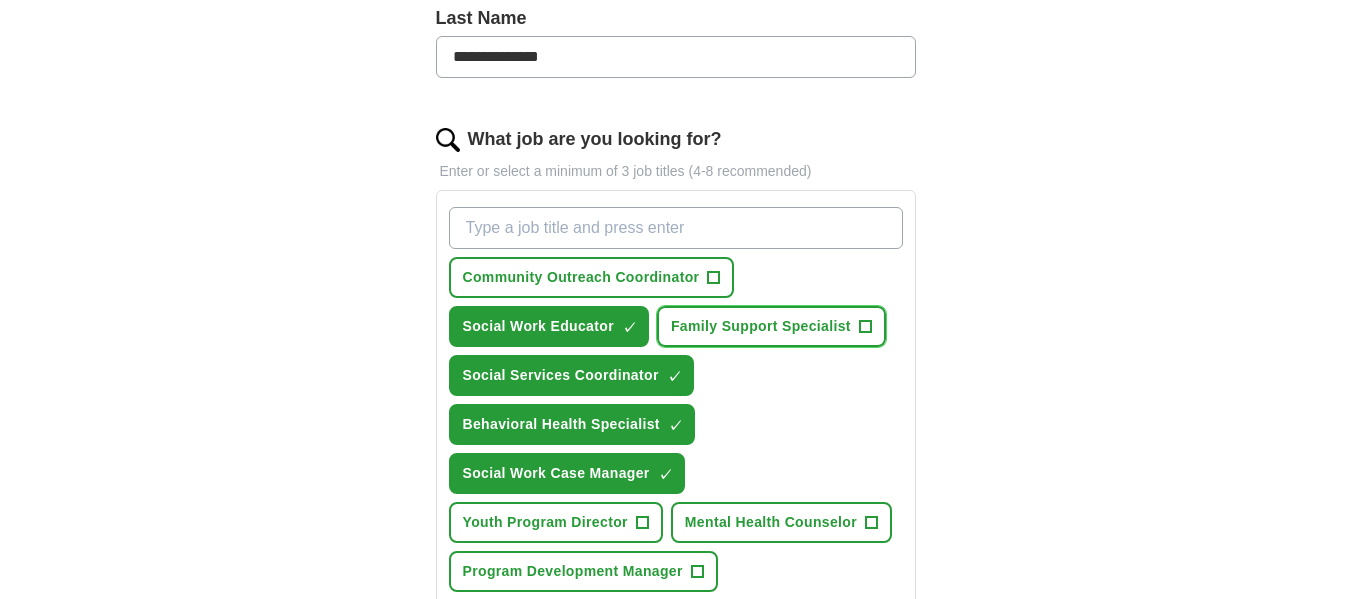 click on "Family Support Specialist" at bounding box center [761, 326] 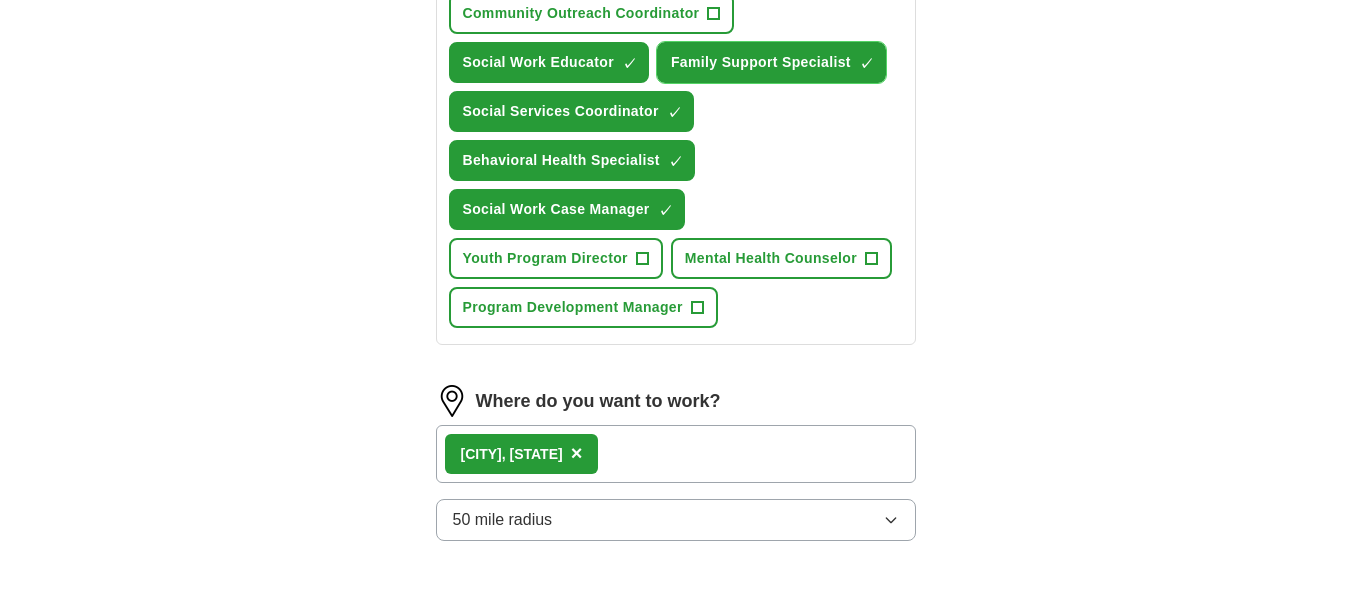 scroll, scrollTop: 946, scrollLeft: 0, axis: vertical 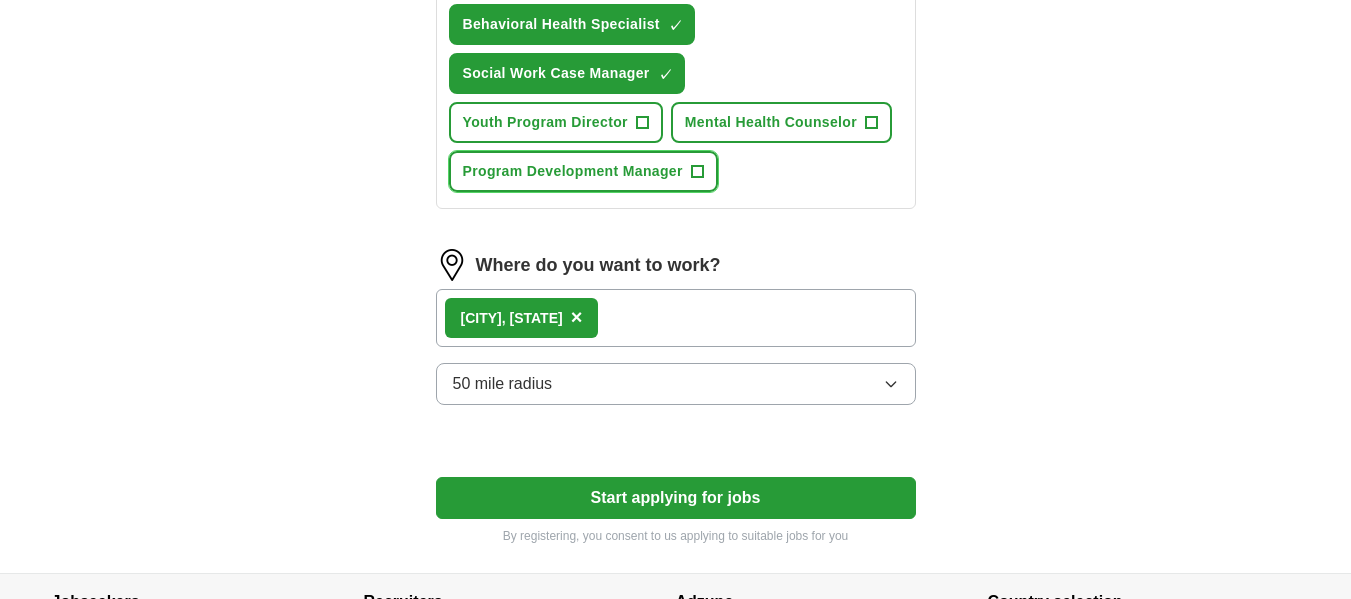click on "Program Development Manager" at bounding box center [573, 171] 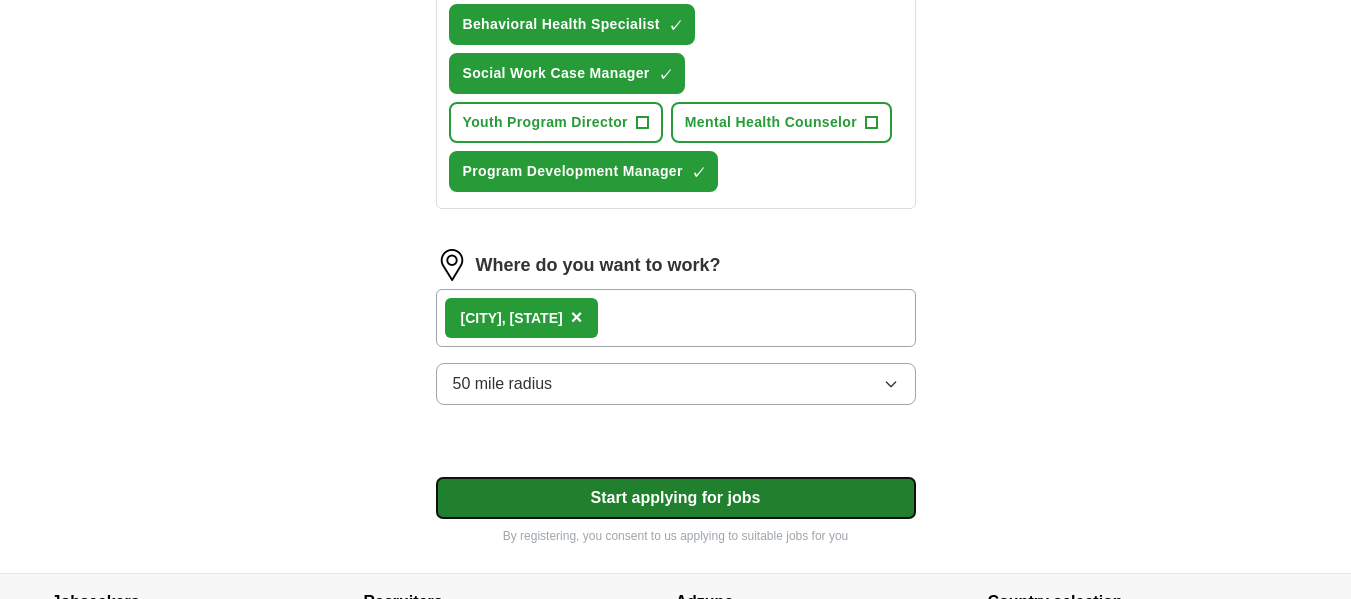 click on "Start applying for jobs" at bounding box center (676, 498) 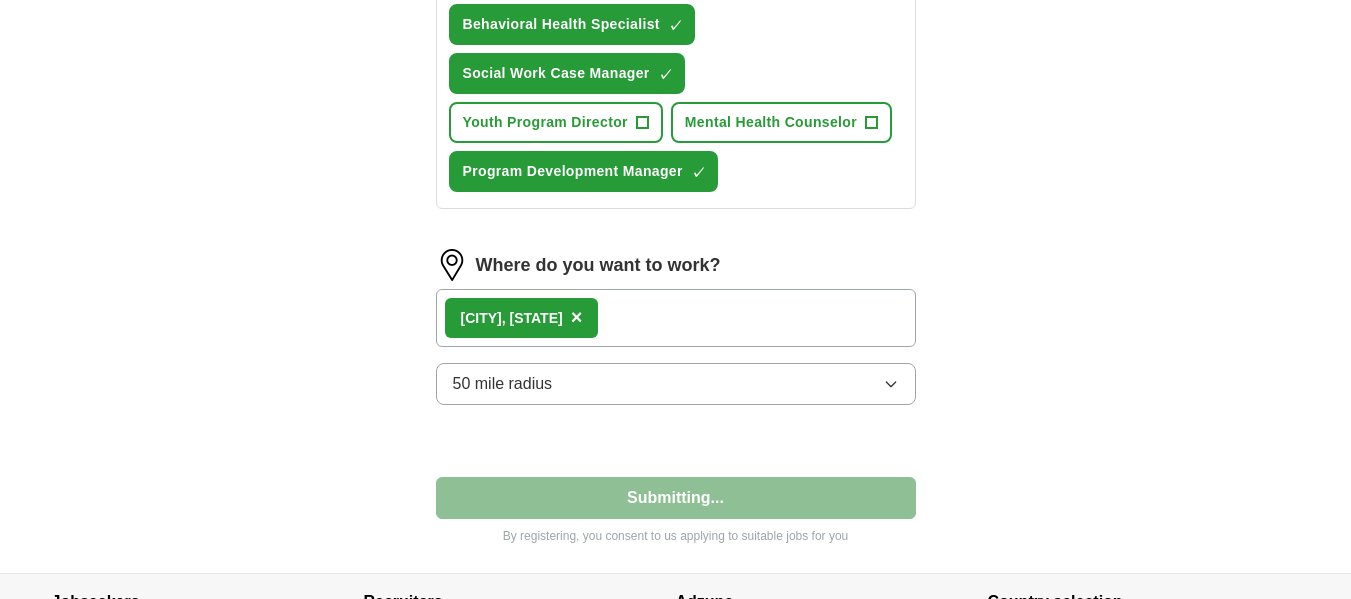 select on "**" 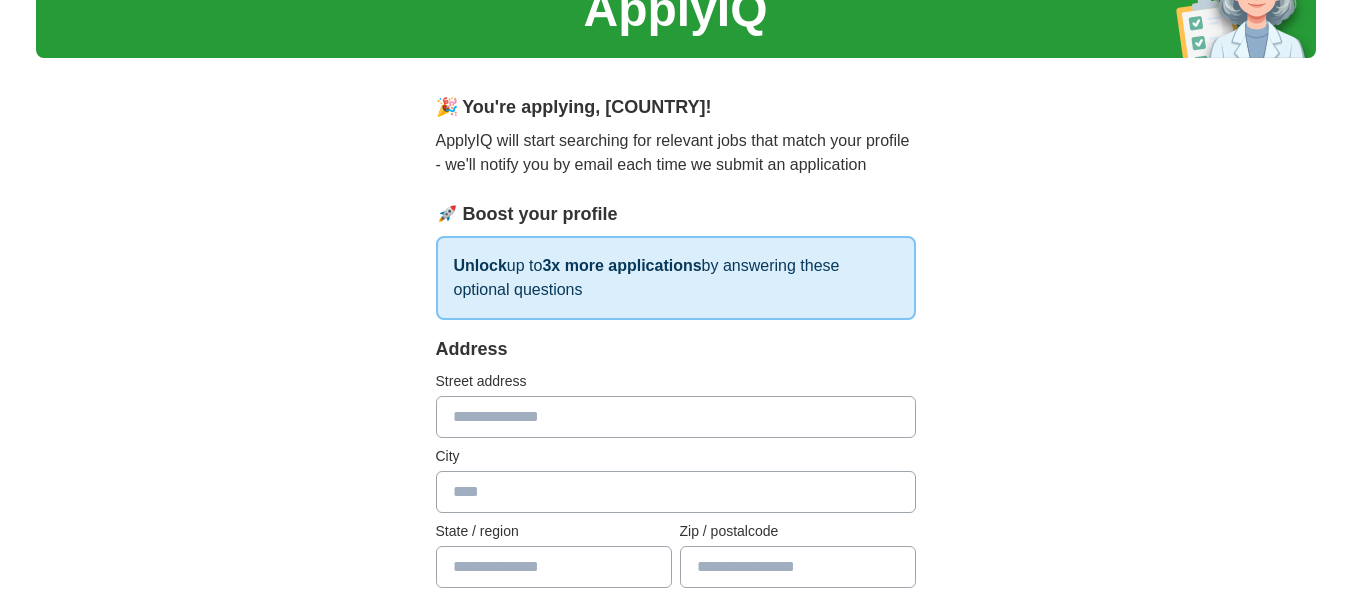 scroll, scrollTop: 100, scrollLeft: 0, axis: vertical 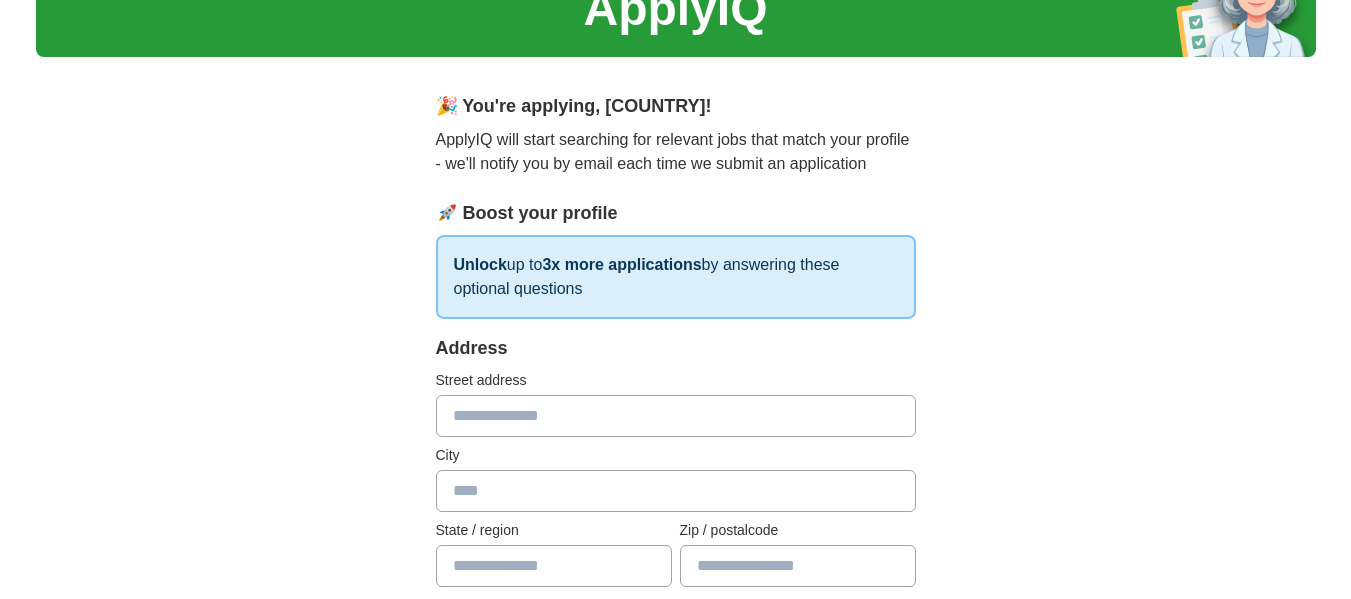 click at bounding box center [676, 416] 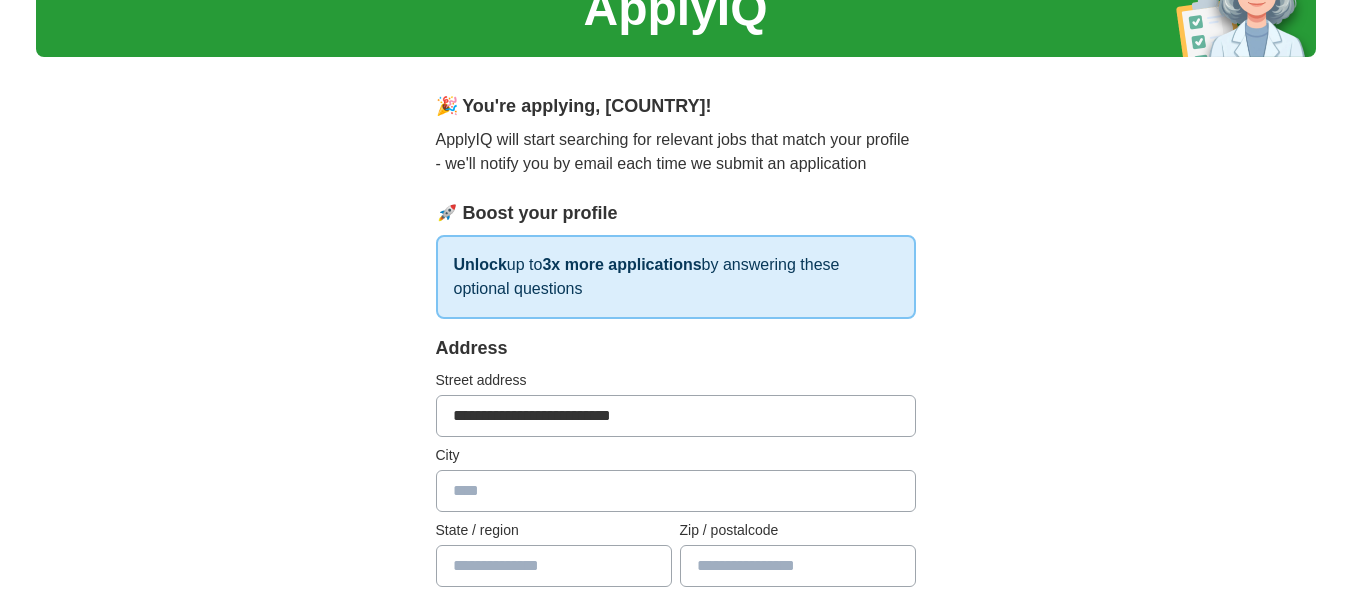 type on "*********" 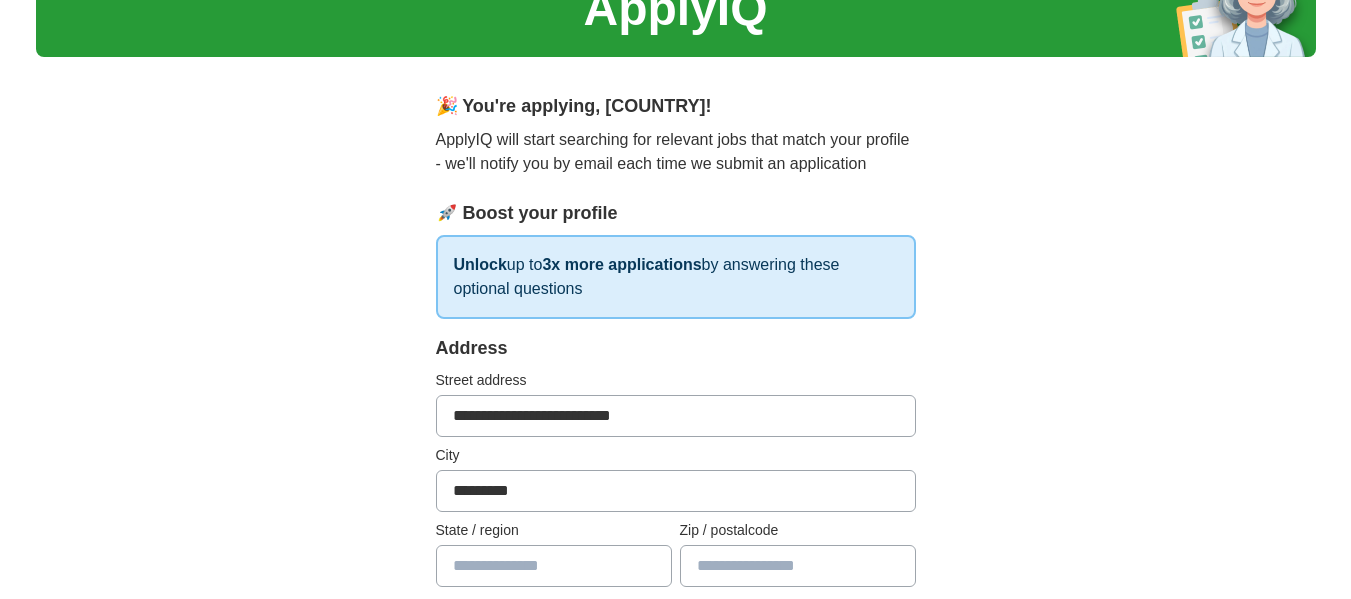 type on "**" 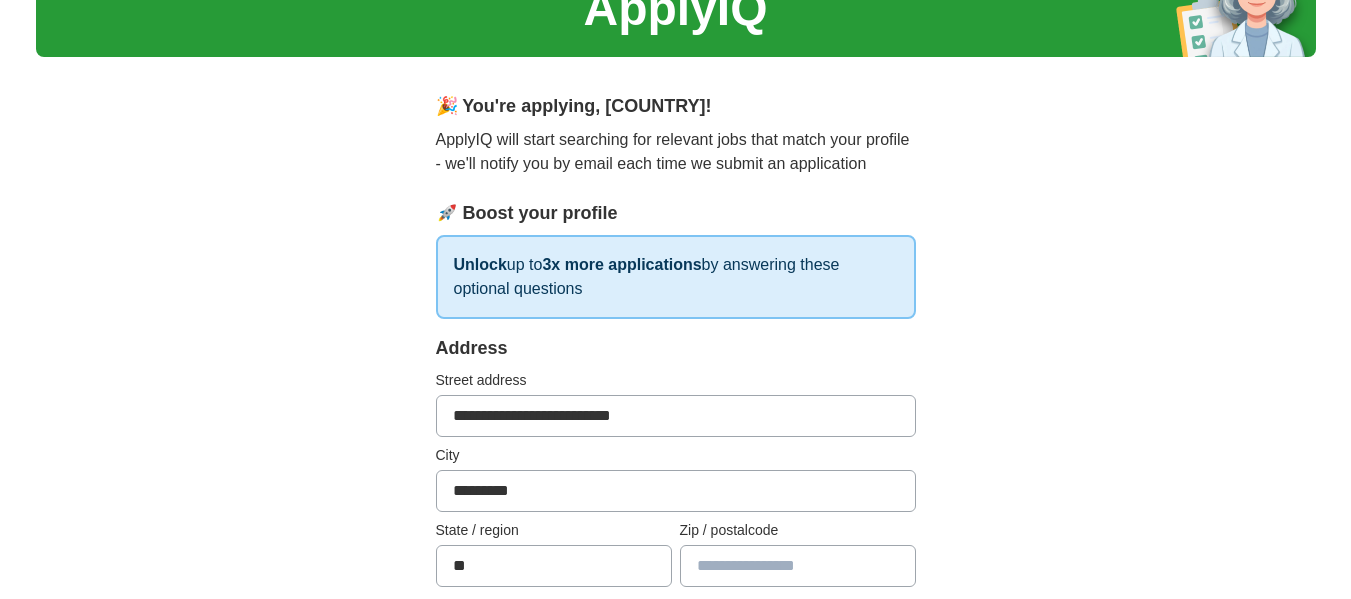 type on "*****" 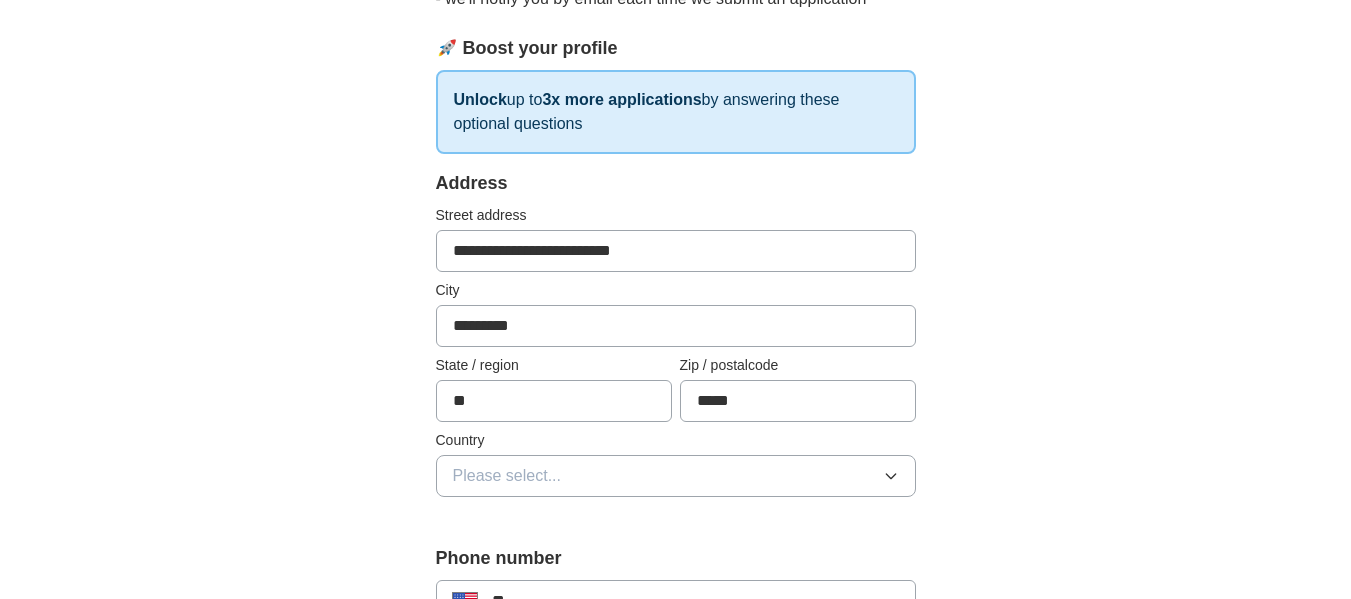 scroll, scrollTop: 400, scrollLeft: 0, axis: vertical 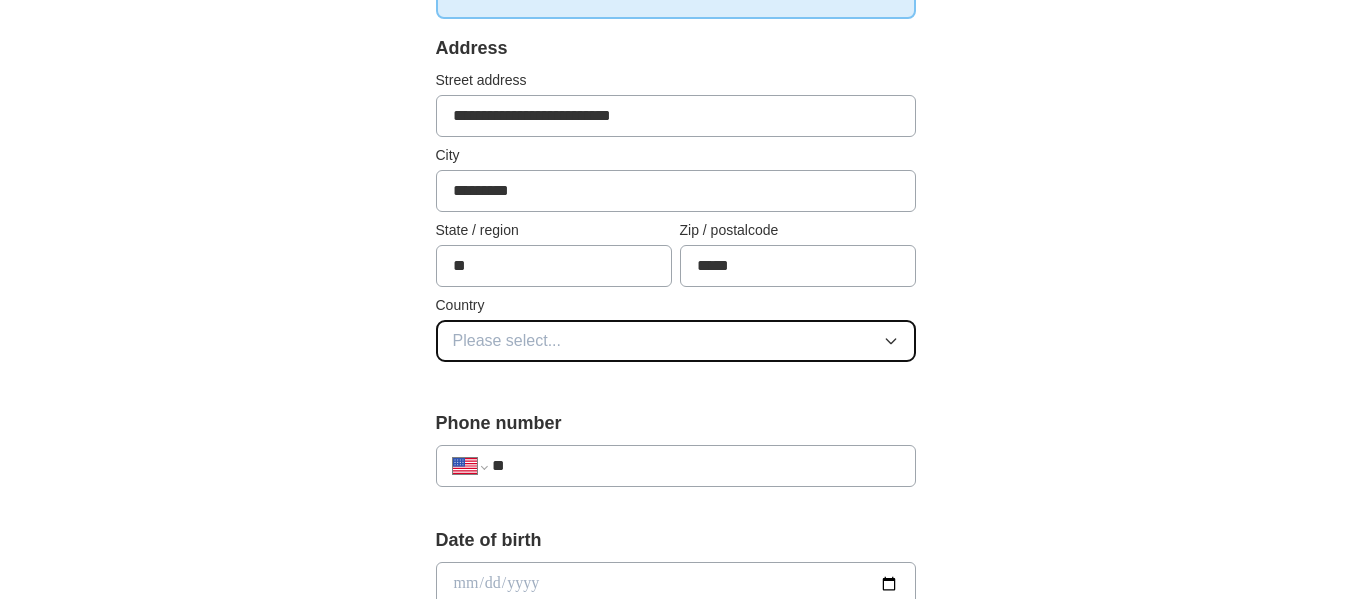 click on "Please select..." at bounding box center [507, 341] 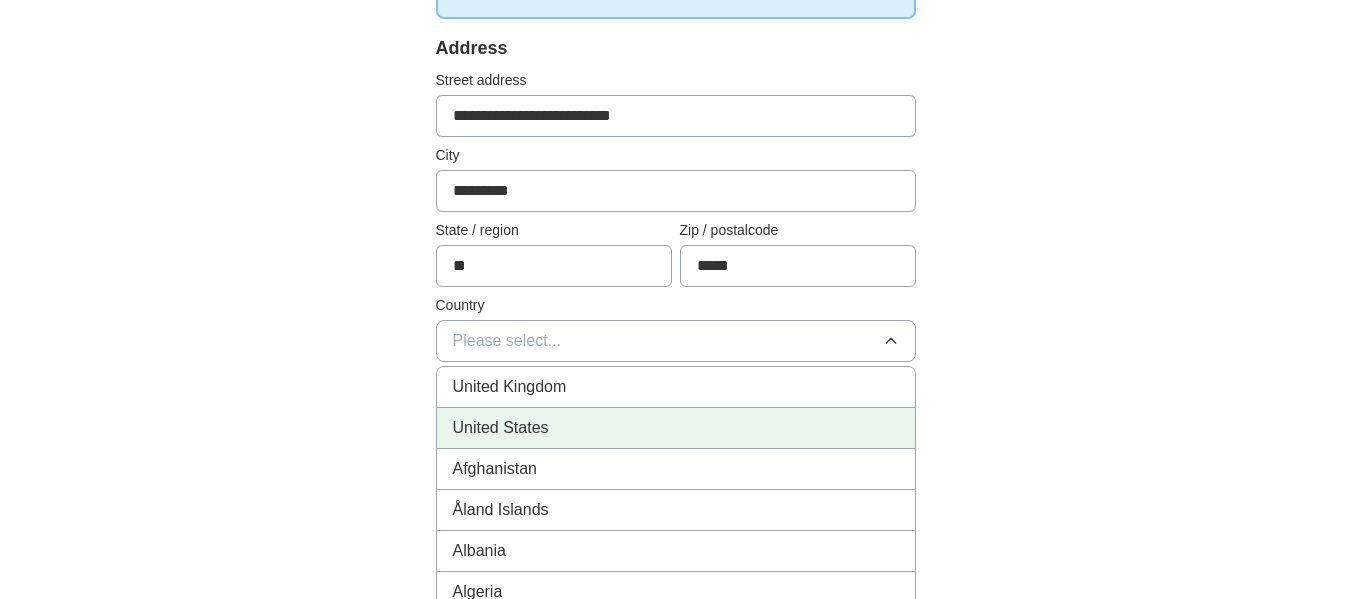 click on "United States" at bounding box center (501, 428) 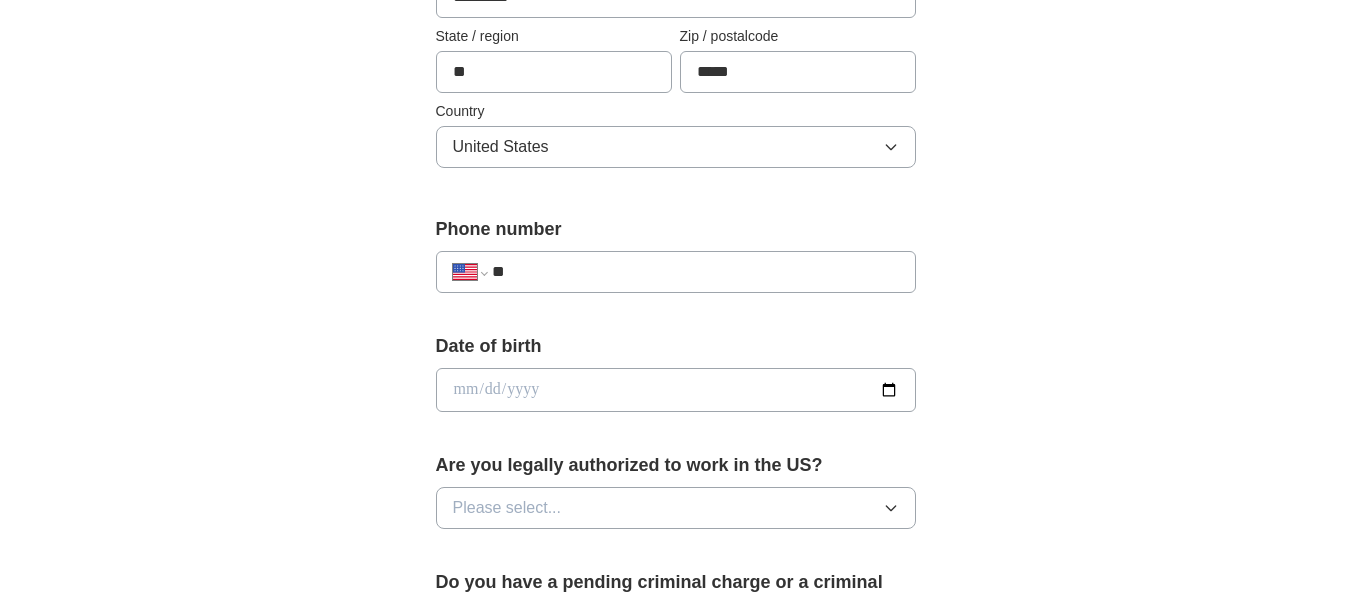 scroll, scrollTop: 600, scrollLeft: 0, axis: vertical 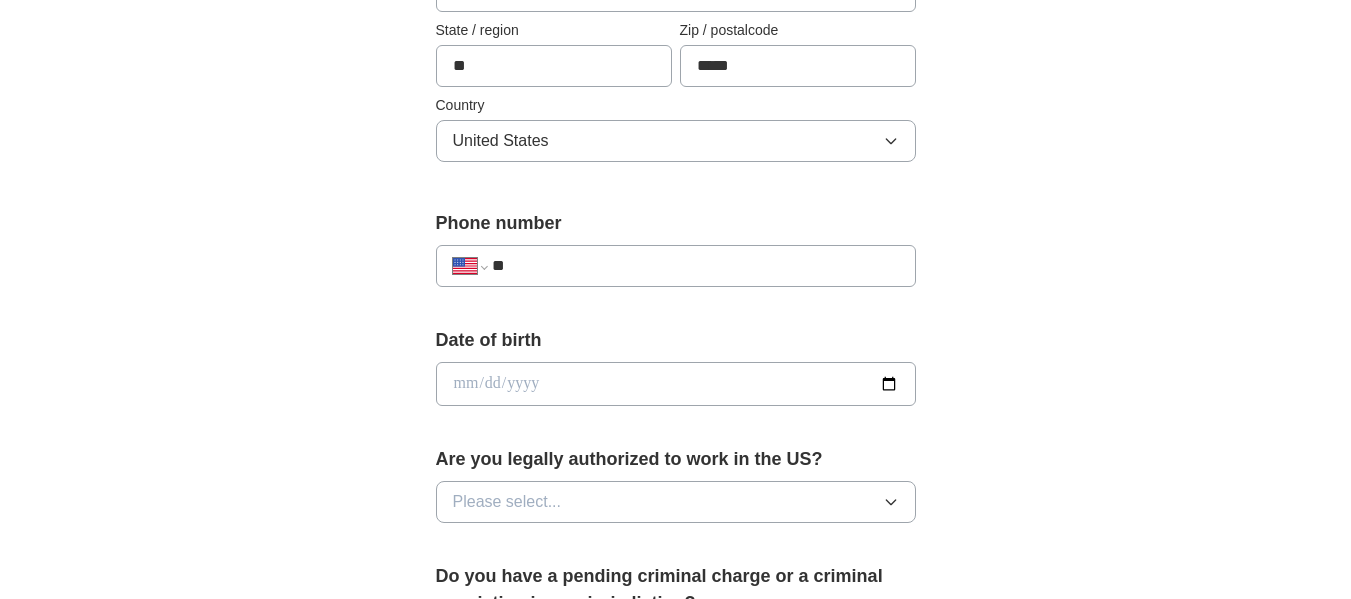 click at bounding box center [676, 384] 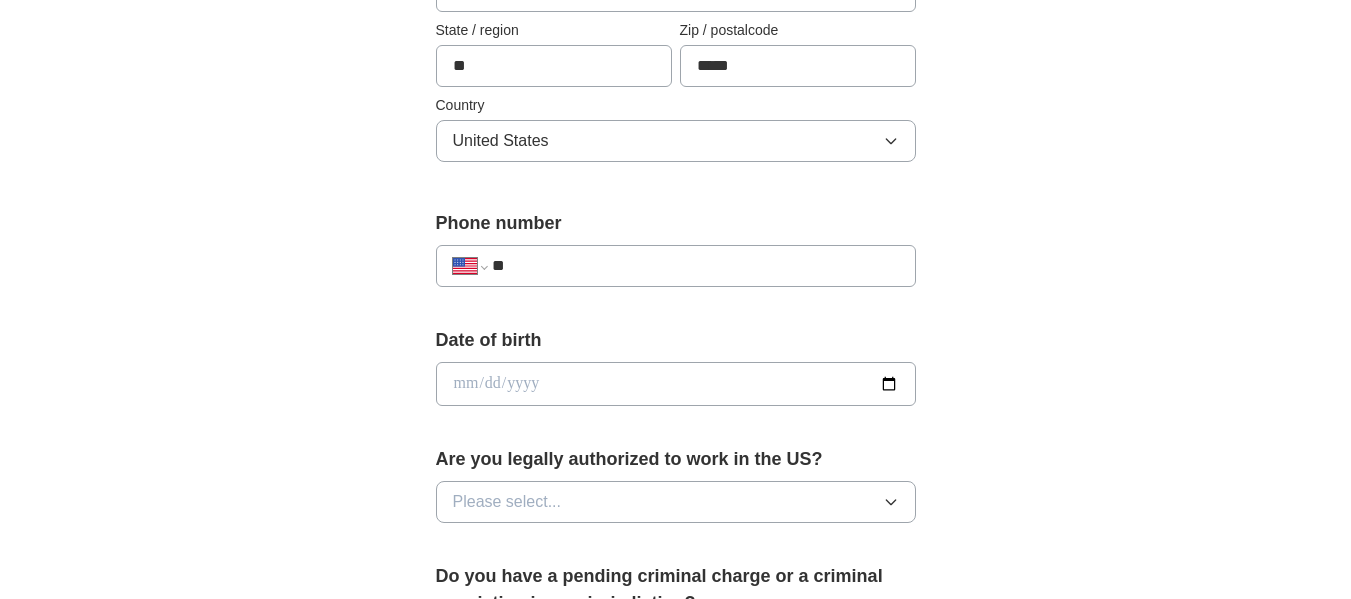 click at bounding box center (676, 384) 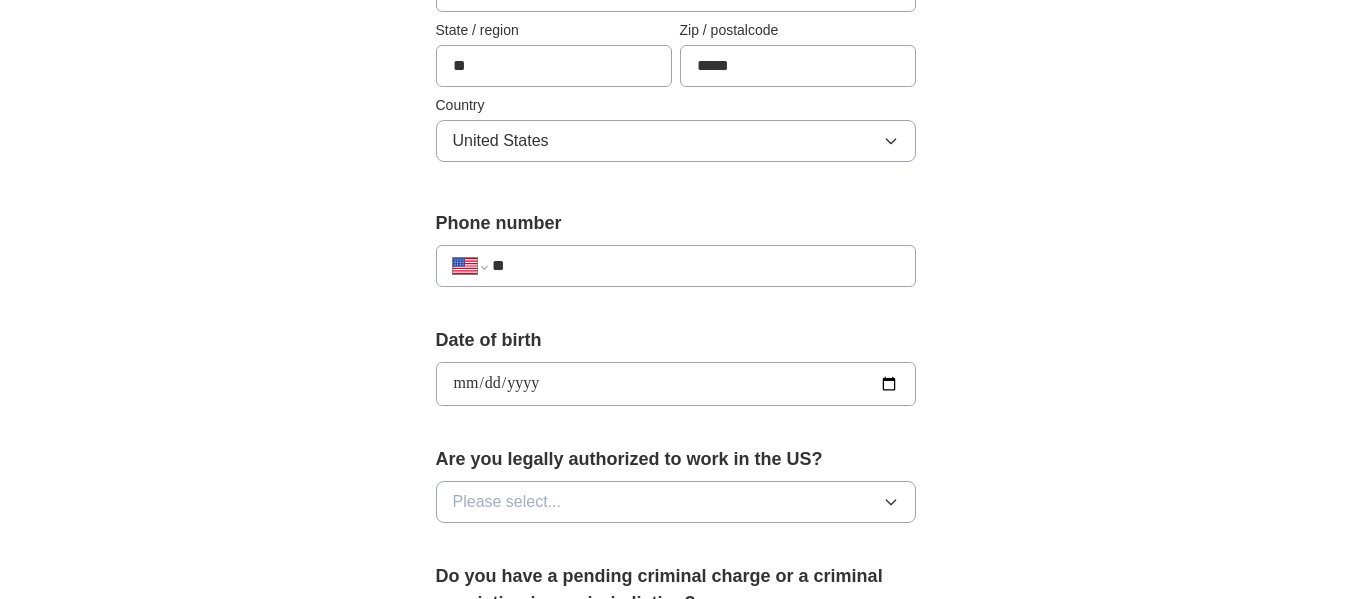 click on "**********" at bounding box center [676, 384] 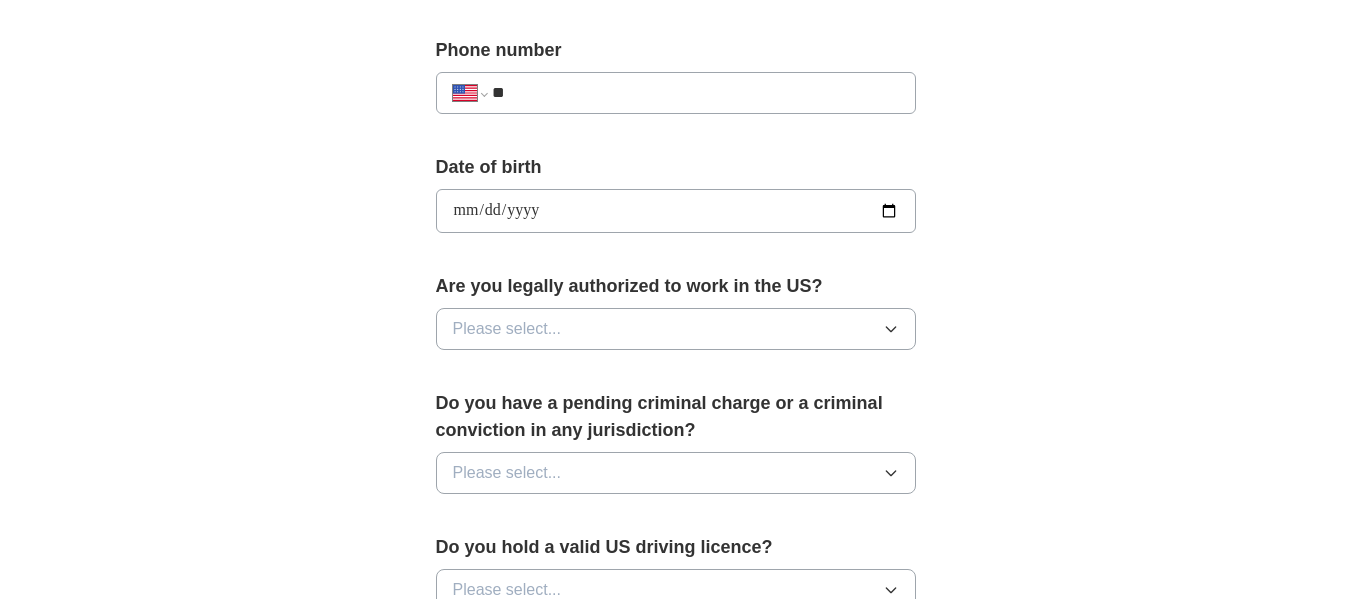 scroll, scrollTop: 800, scrollLeft: 0, axis: vertical 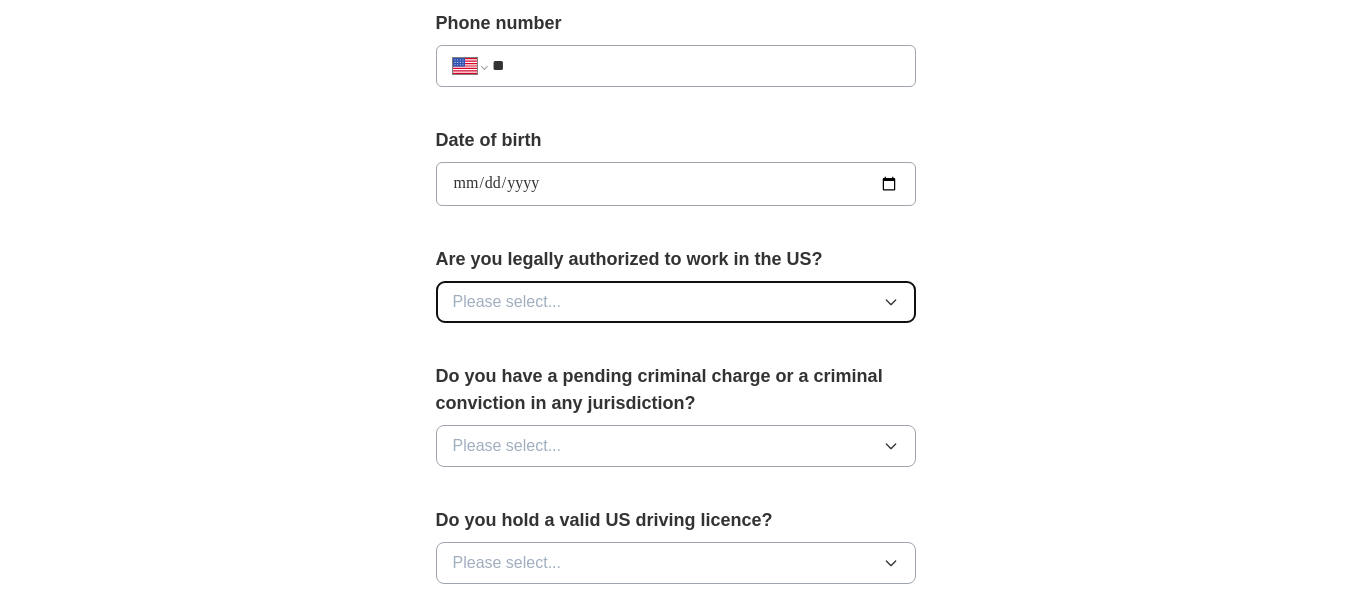 click on "Please select..." at bounding box center [676, 302] 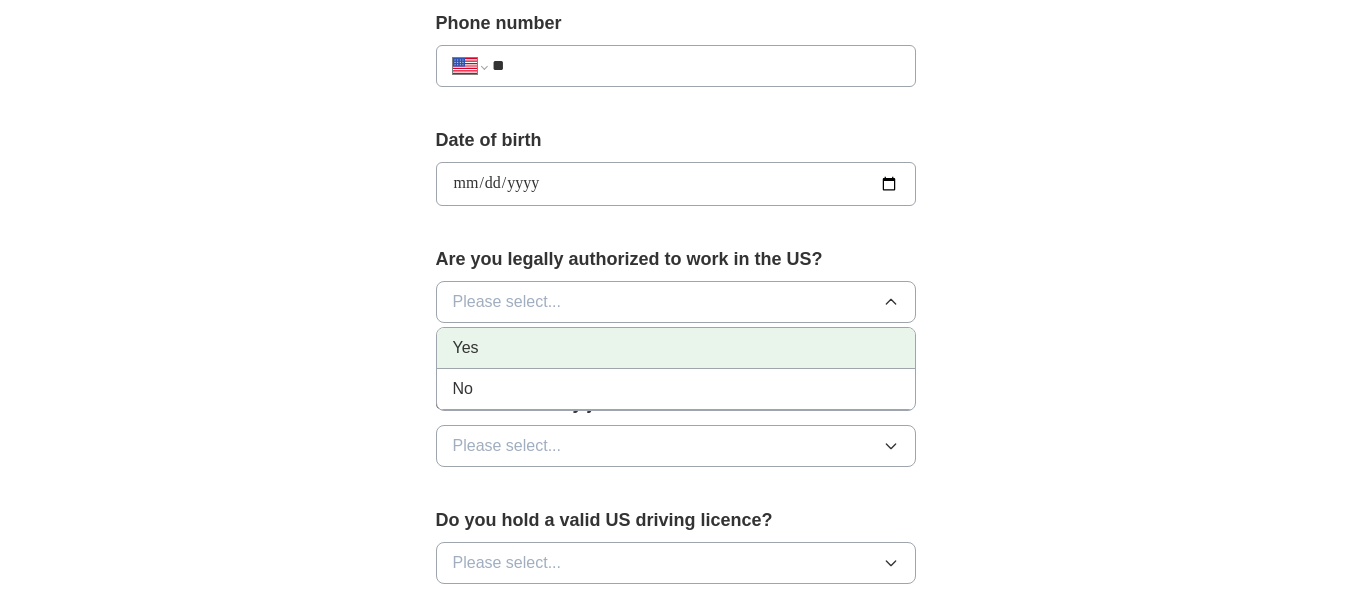 click on "Yes" at bounding box center [676, 348] 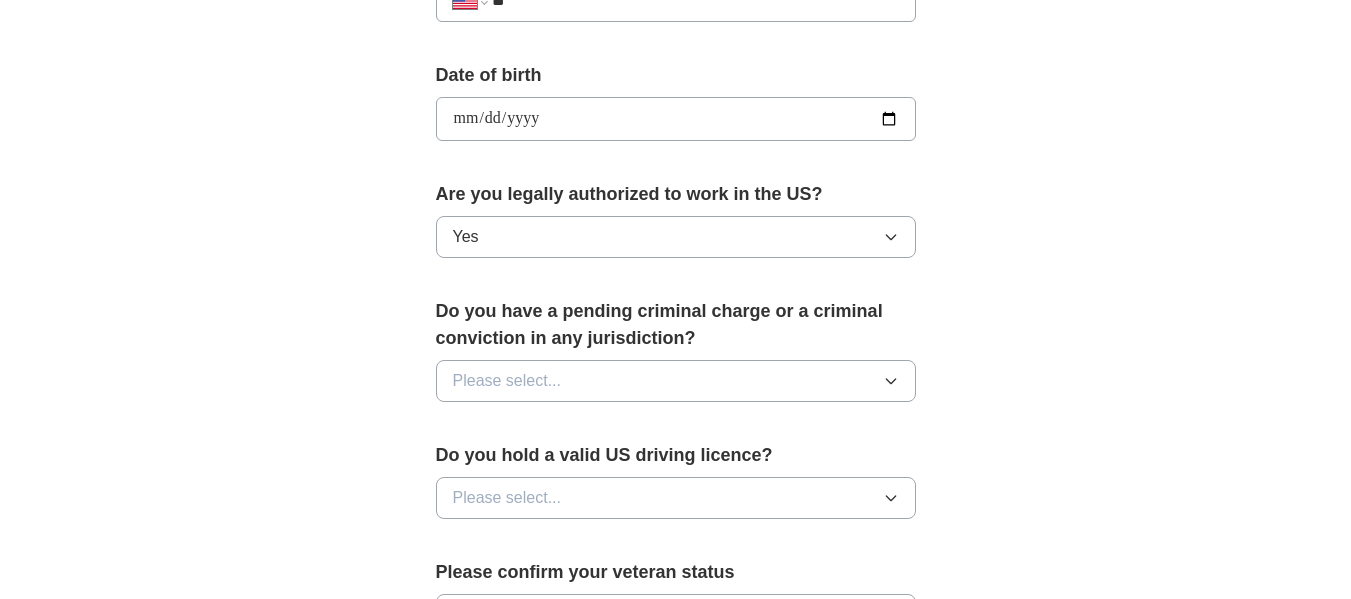 scroll, scrollTop: 900, scrollLeft: 0, axis: vertical 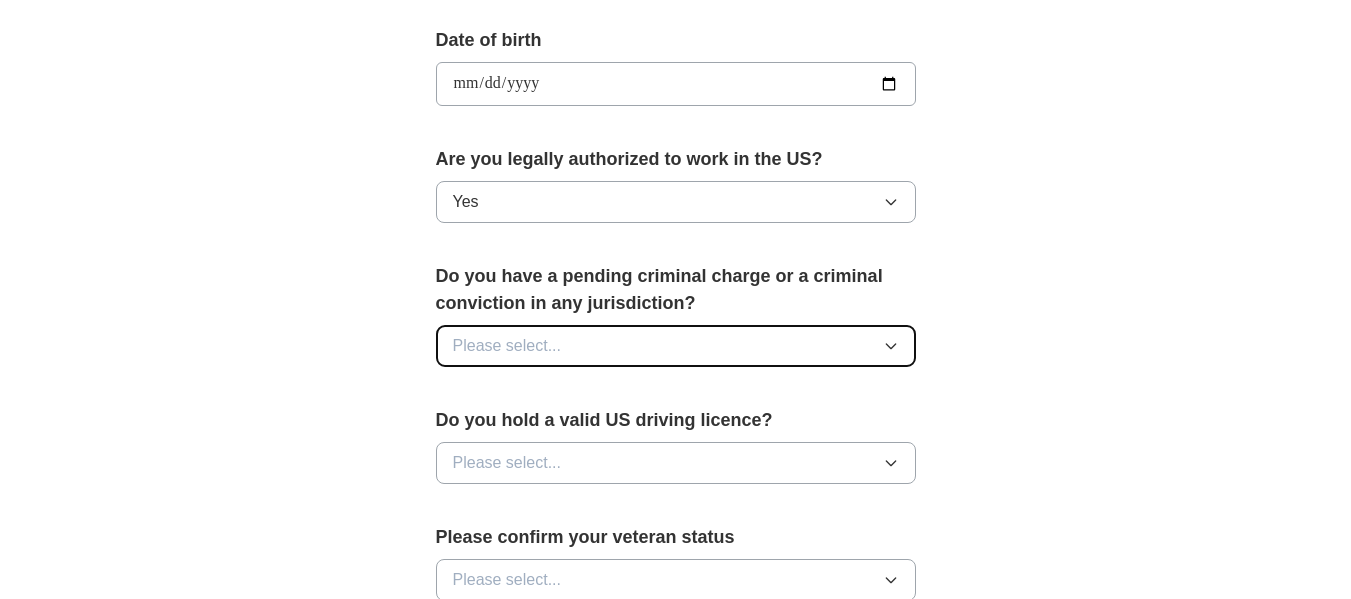 click on "Please select..." at bounding box center (676, 346) 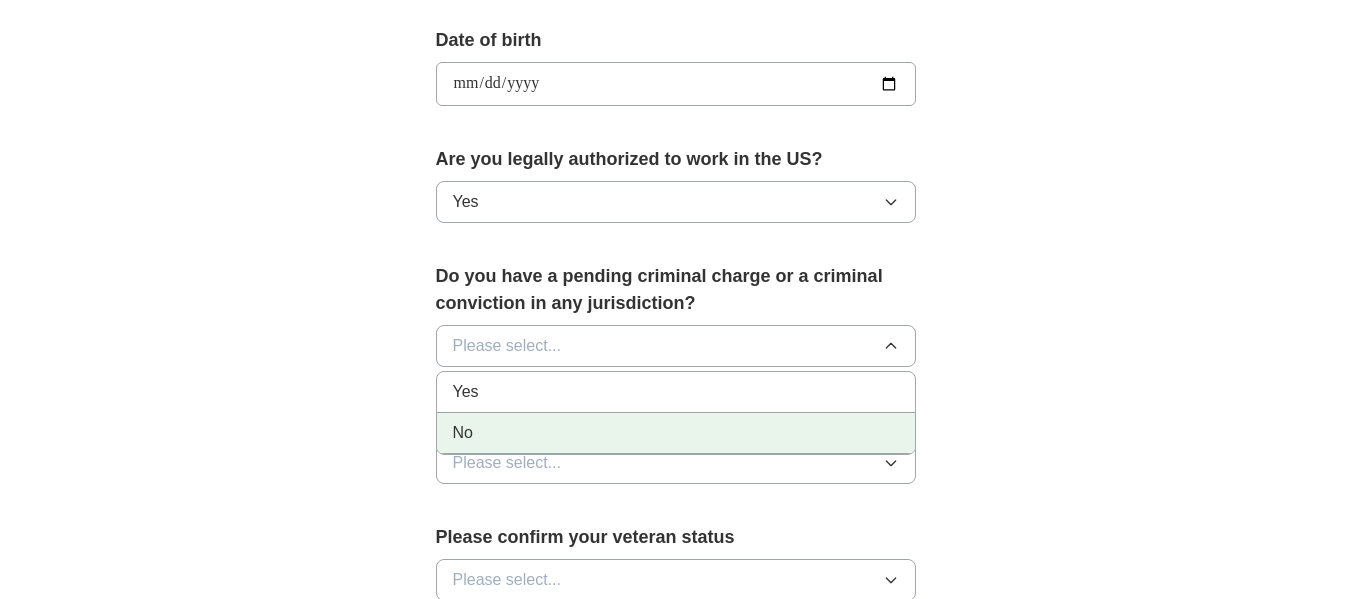 click on "No" at bounding box center (676, 433) 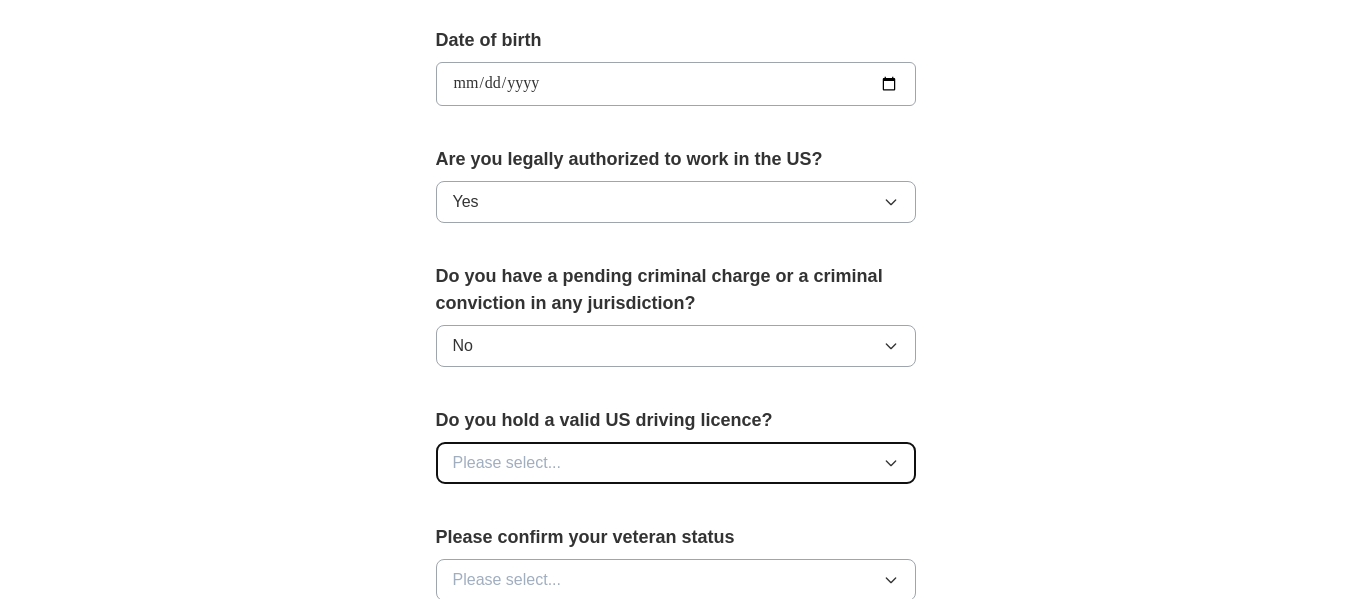 click on "Please select..." at bounding box center [676, 463] 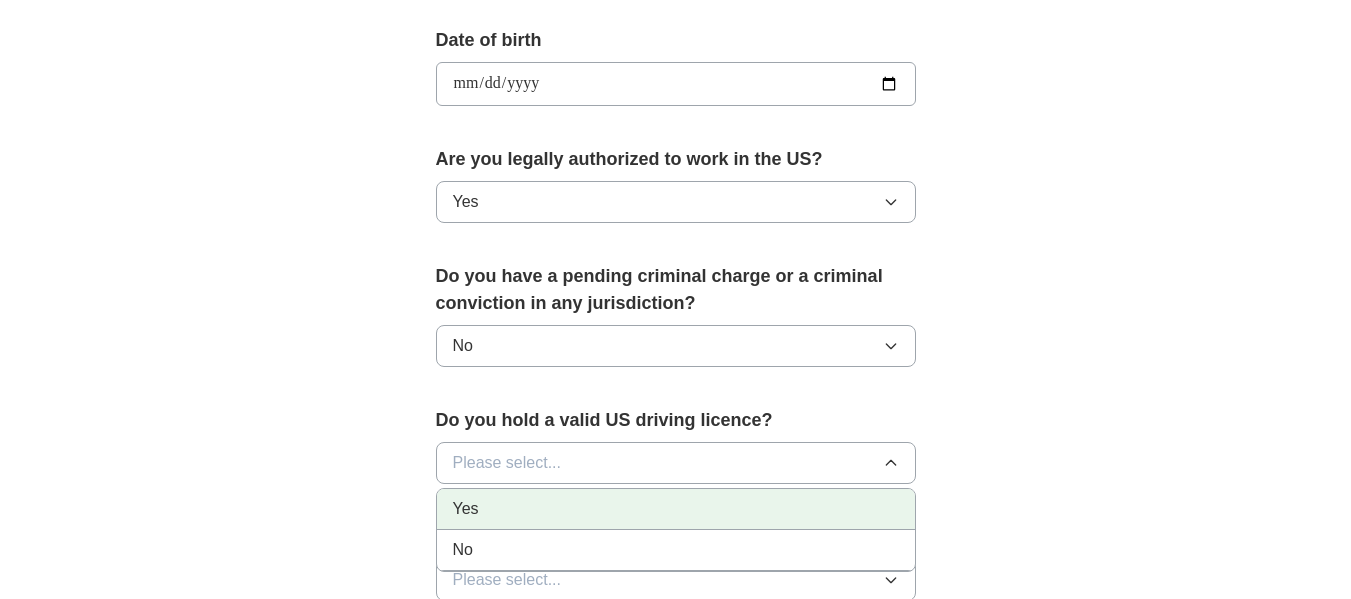 click on "Yes" at bounding box center [676, 509] 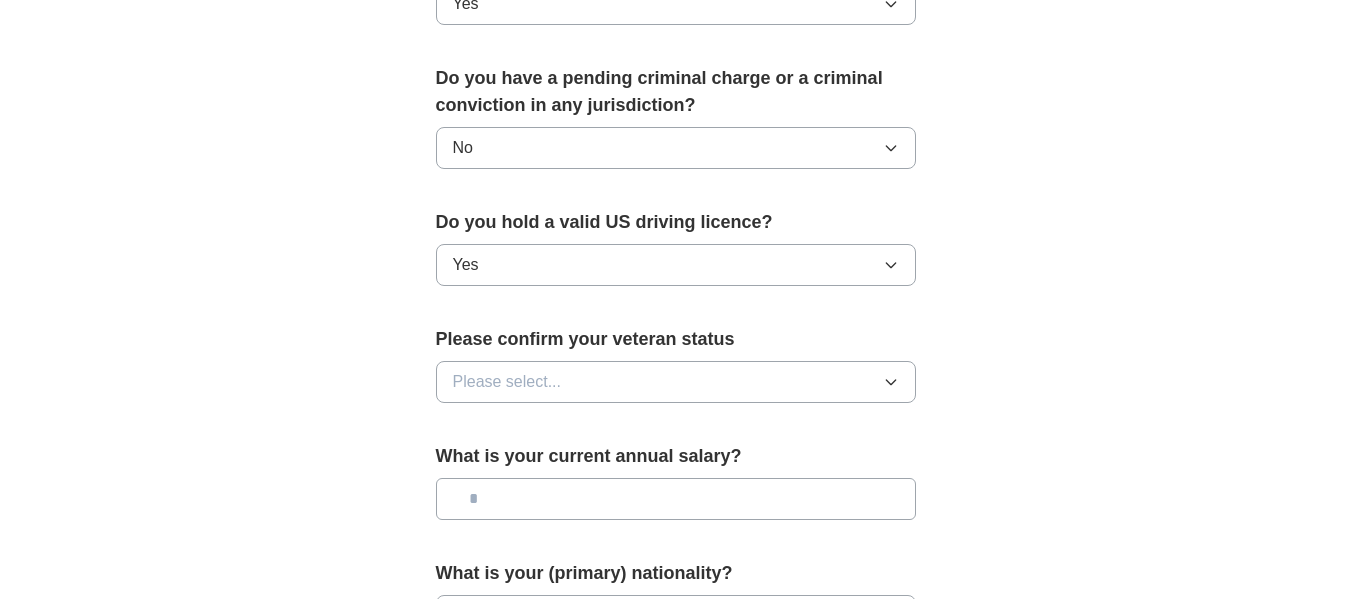 scroll, scrollTop: 1100, scrollLeft: 0, axis: vertical 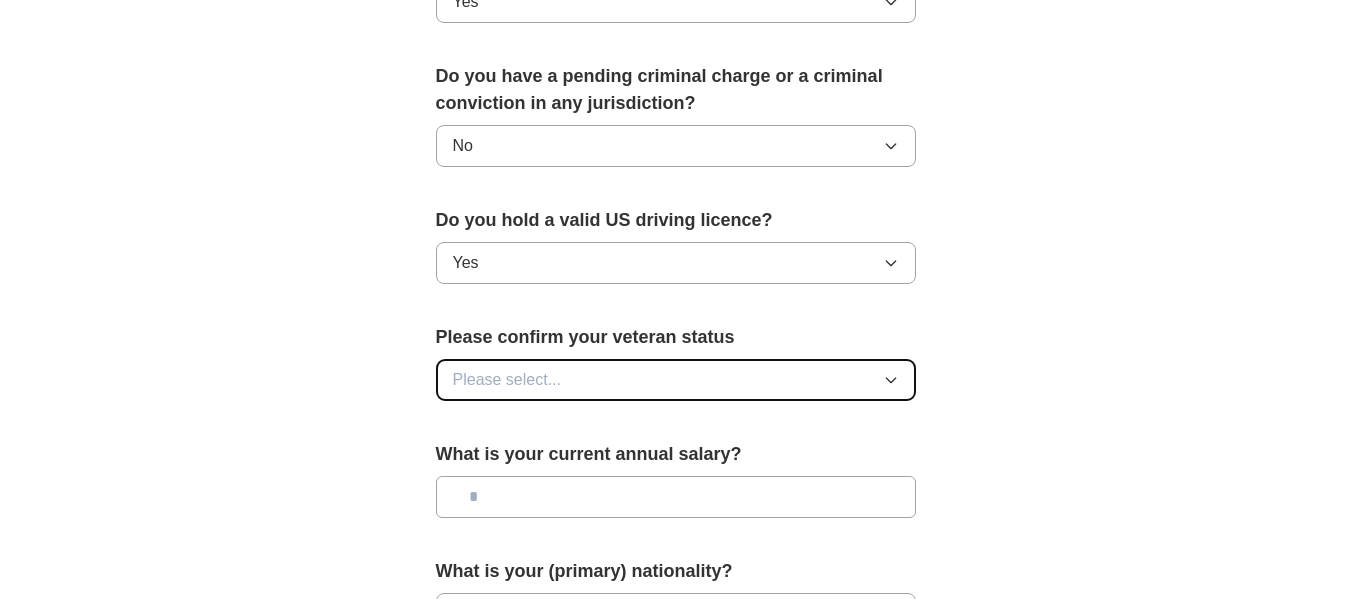 drag, startPoint x: 900, startPoint y: 365, endPoint x: 884, endPoint y: 393, distance: 32.24903 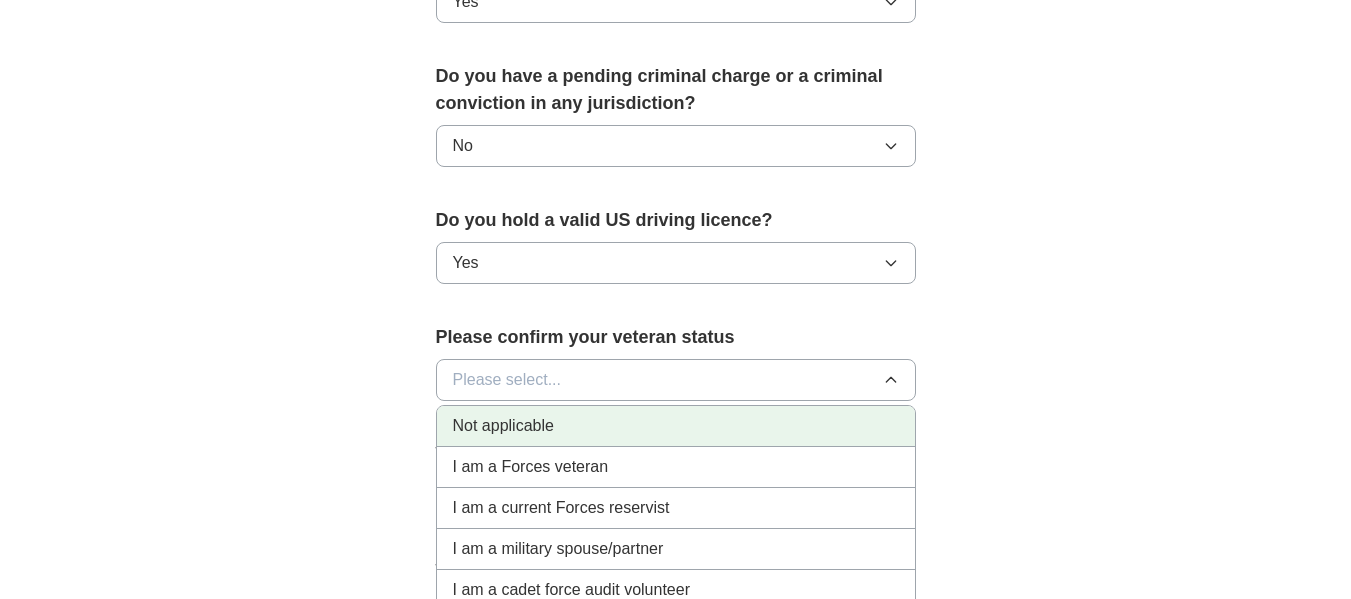 click on "Not applicable" at bounding box center [676, 426] 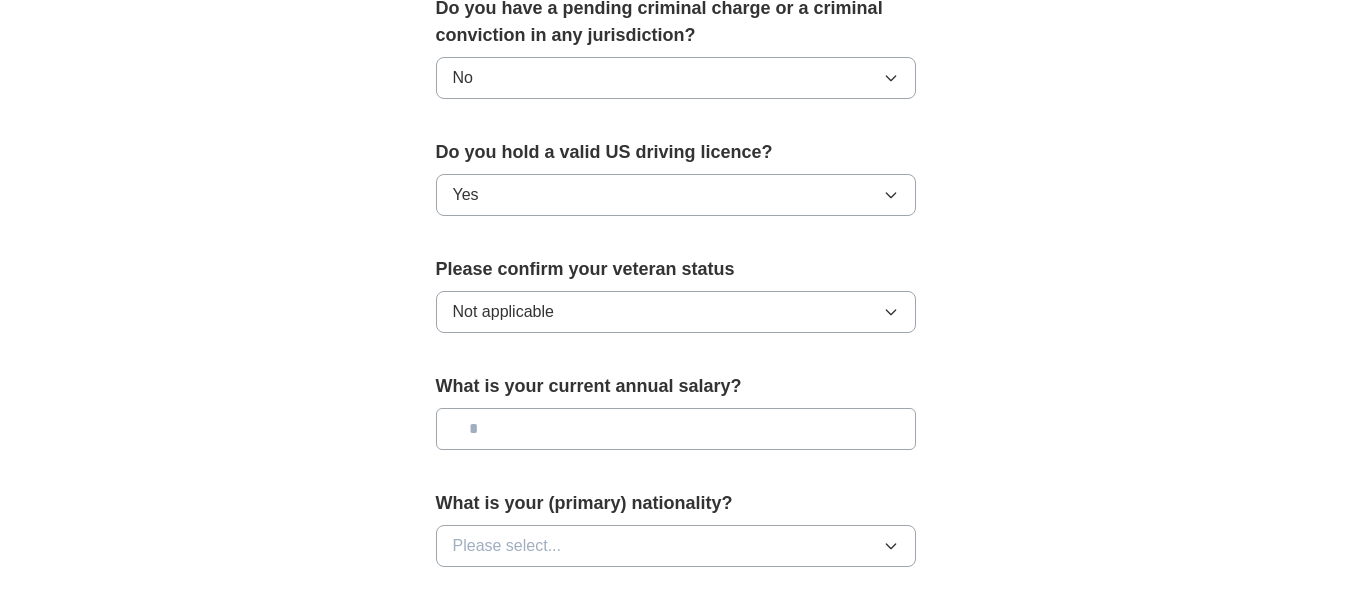 scroll, scrollTop: 1200, scrollLeft: 0, axis: vertical 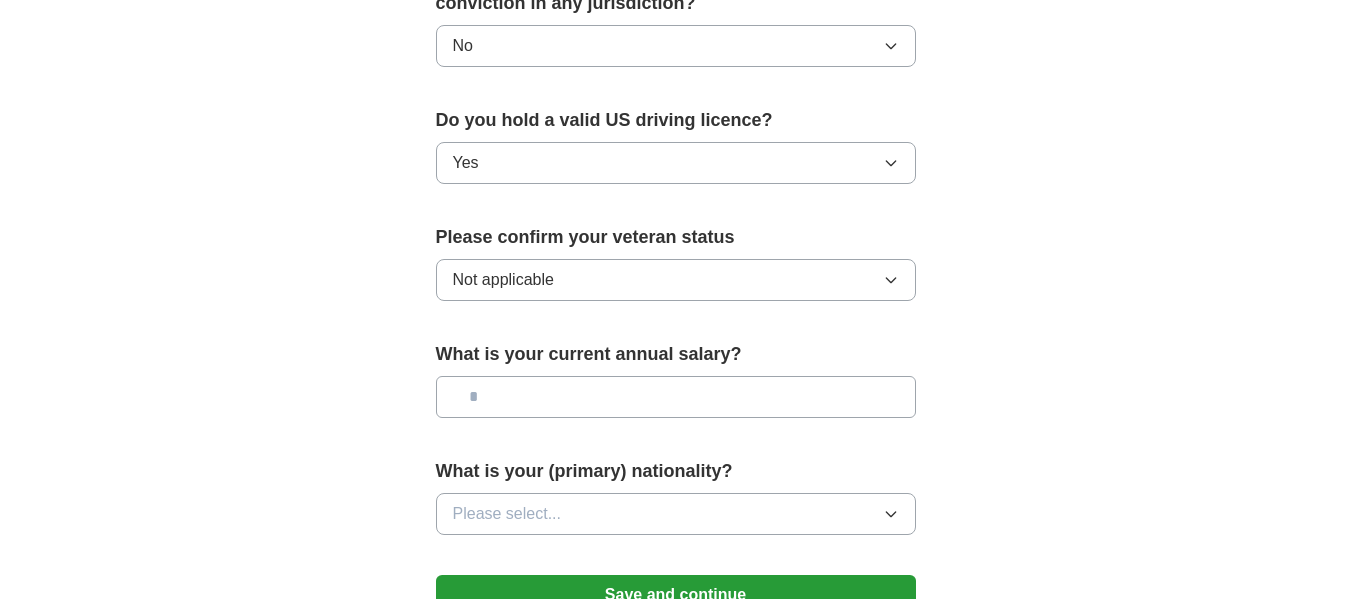 click at bounding box center [676, 397] 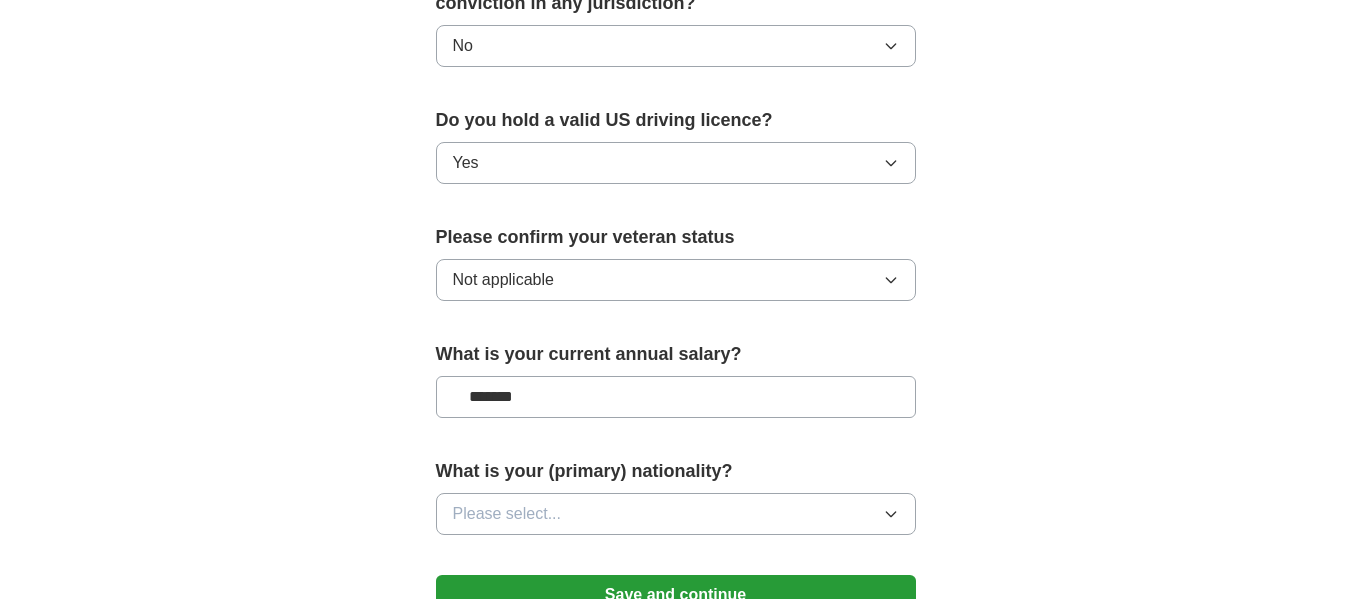 type on "*******" 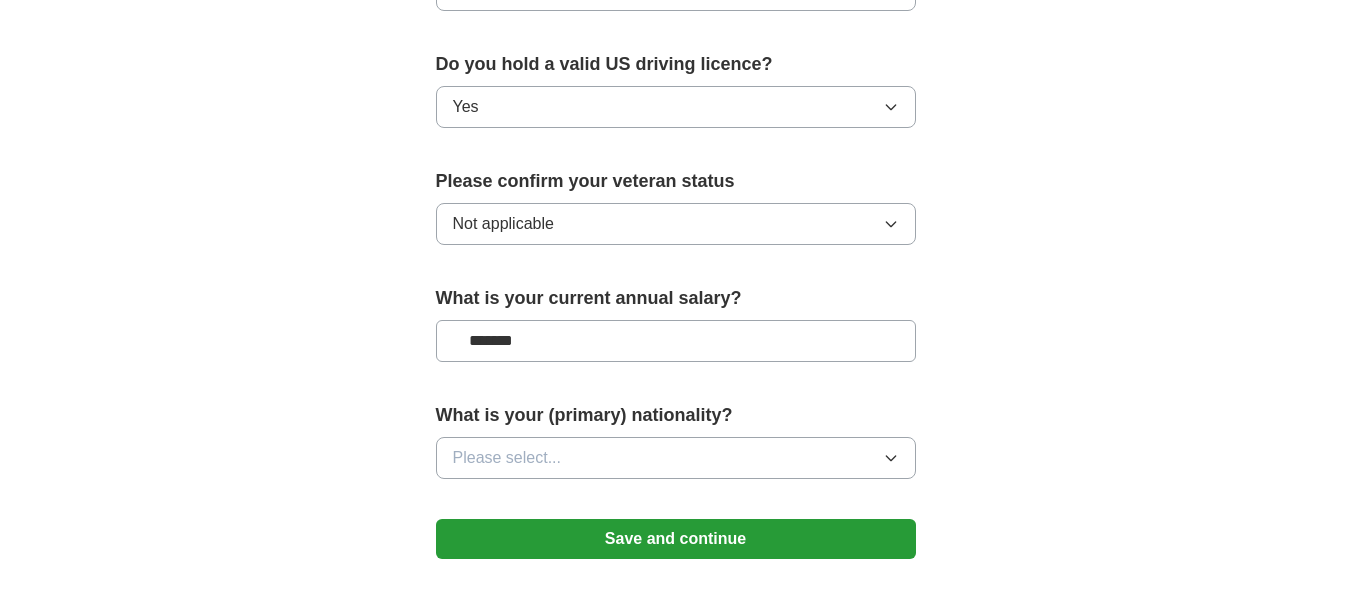 scroll, scrollTop: 1400, scrollLeft: 0, axis: vertical 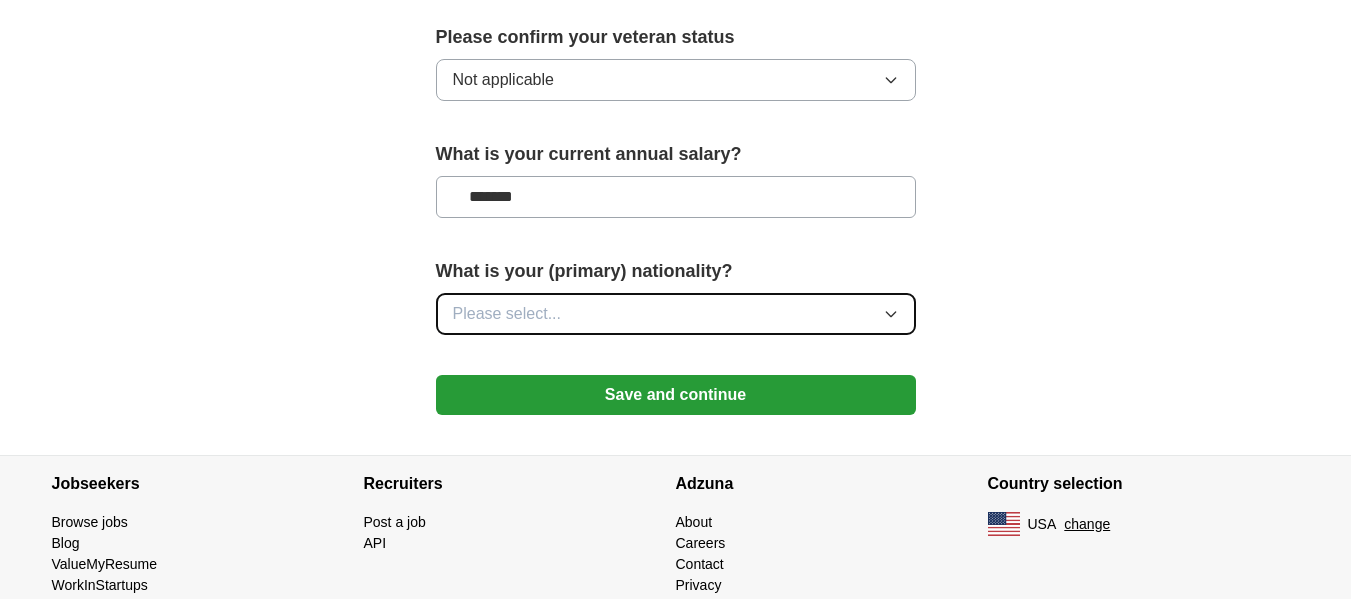click on "Please select..." at bounding box center [676, 314] 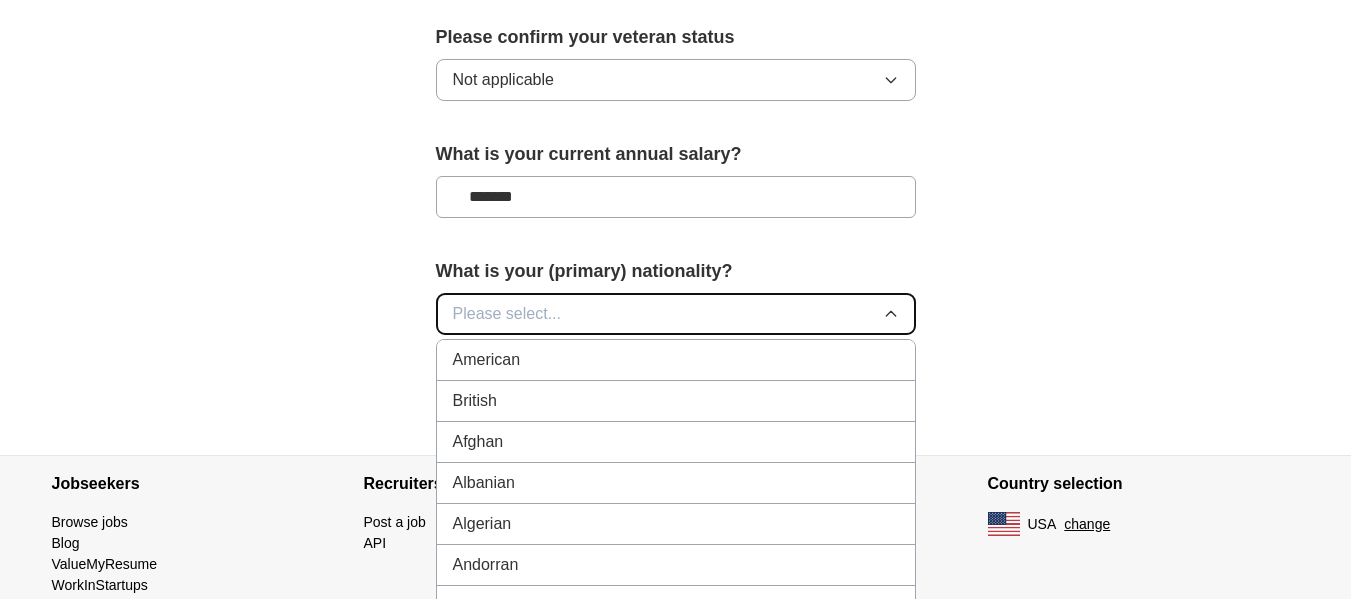 type 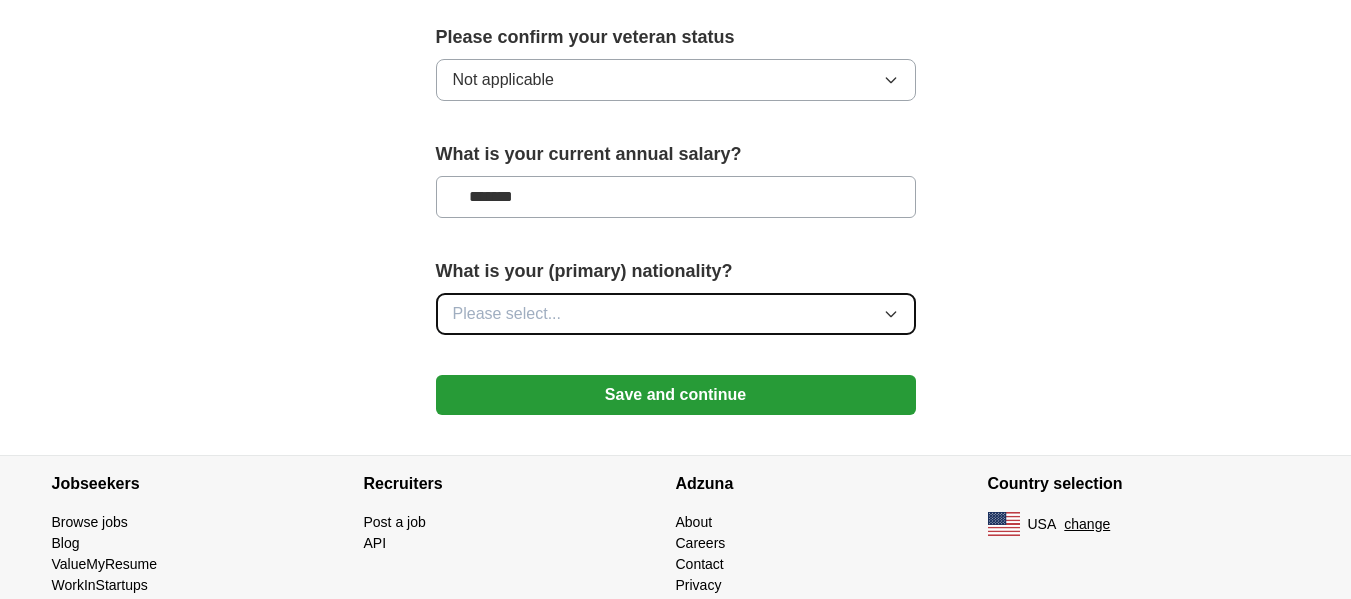 click on "Please select..." at bounding box center (676, 314) 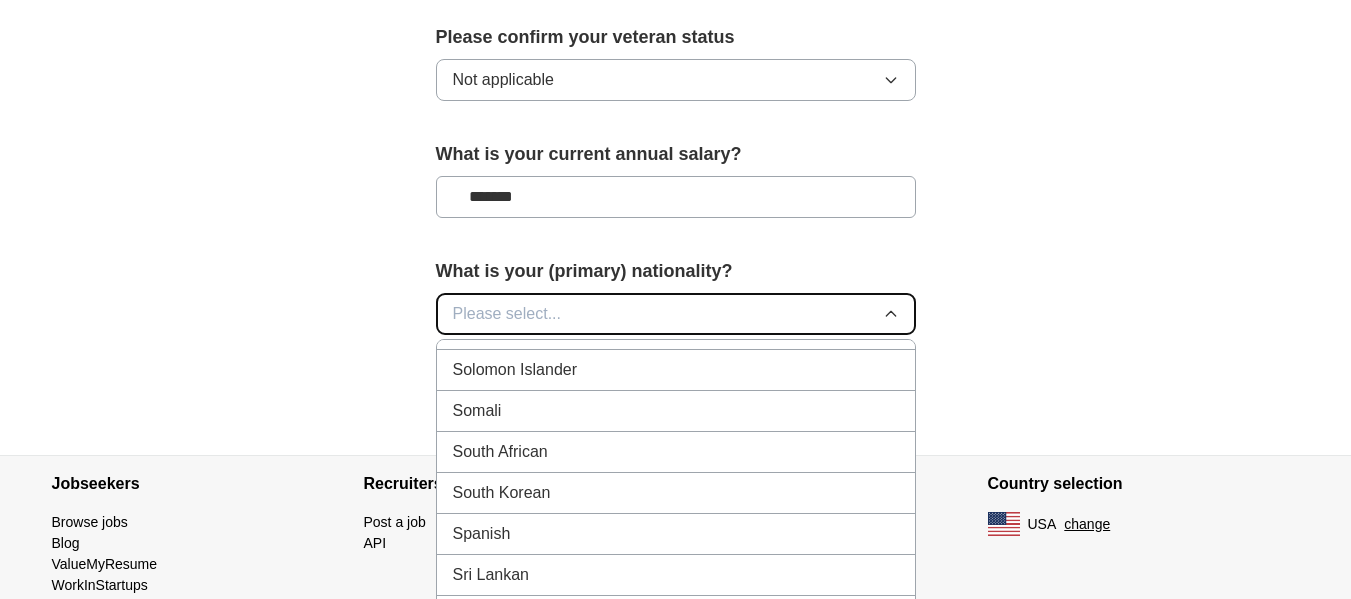 scroll, scrollTop: 6584, scrollLeft: 0, axis: vertical 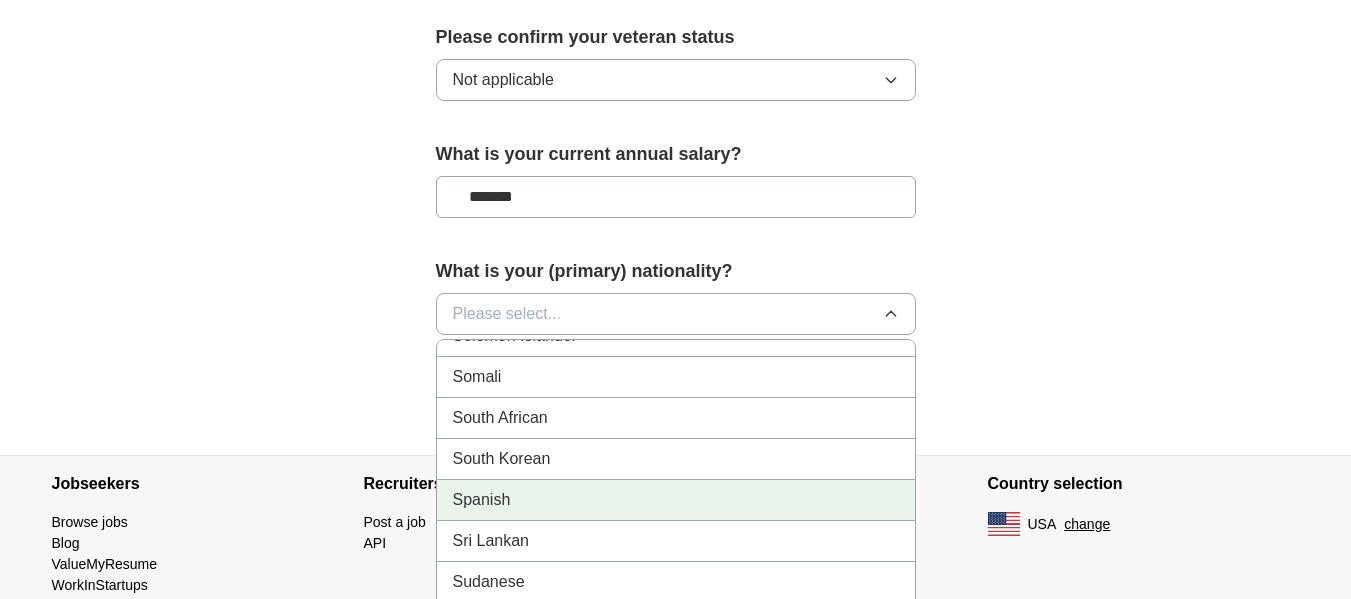 click on "Spanish" at bounding box center [676, 500] 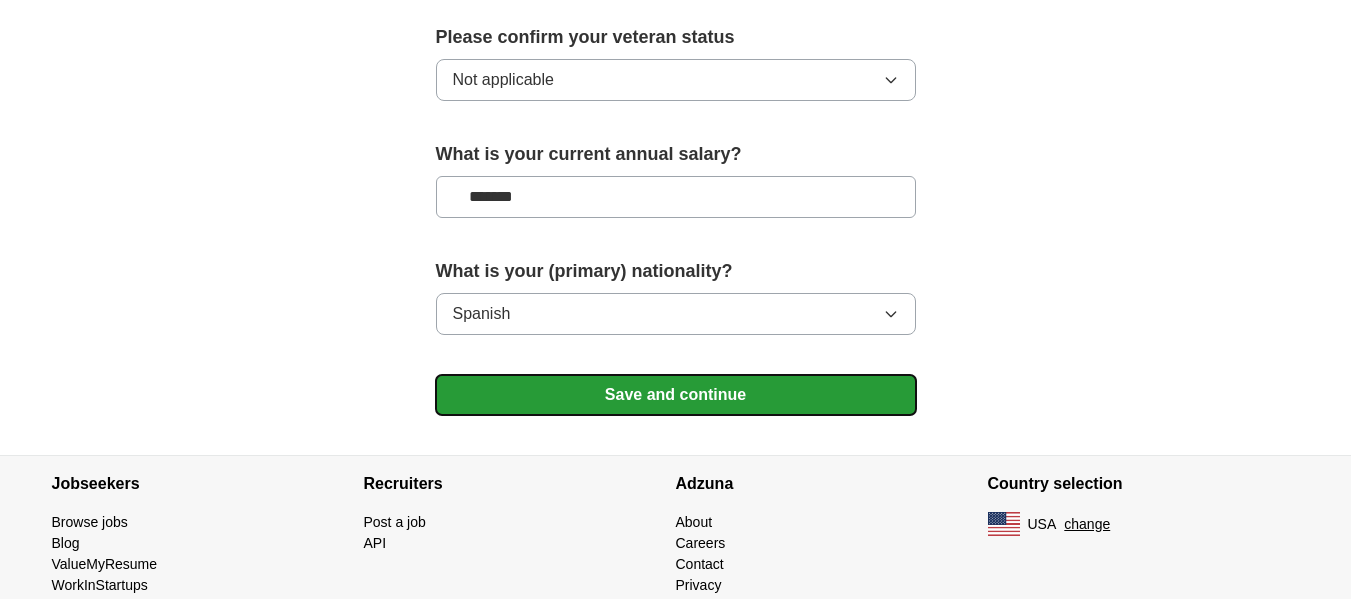 click on "Save and continue" at bounding box center [676, 395] 